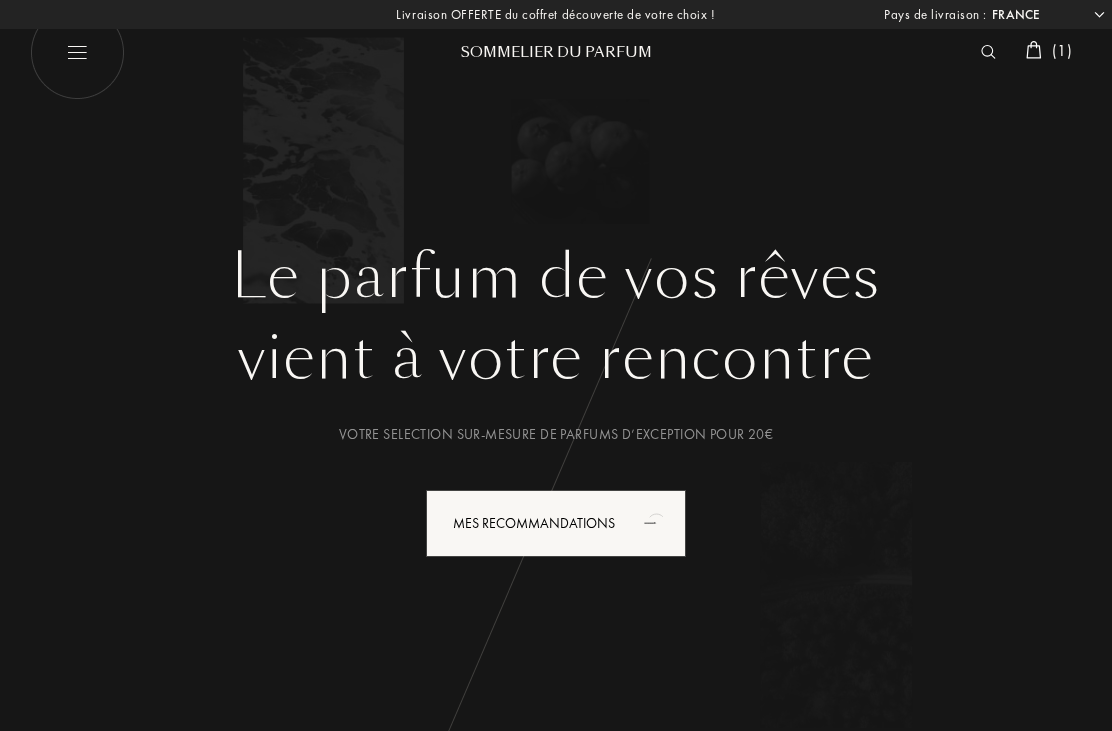 select on "FR" 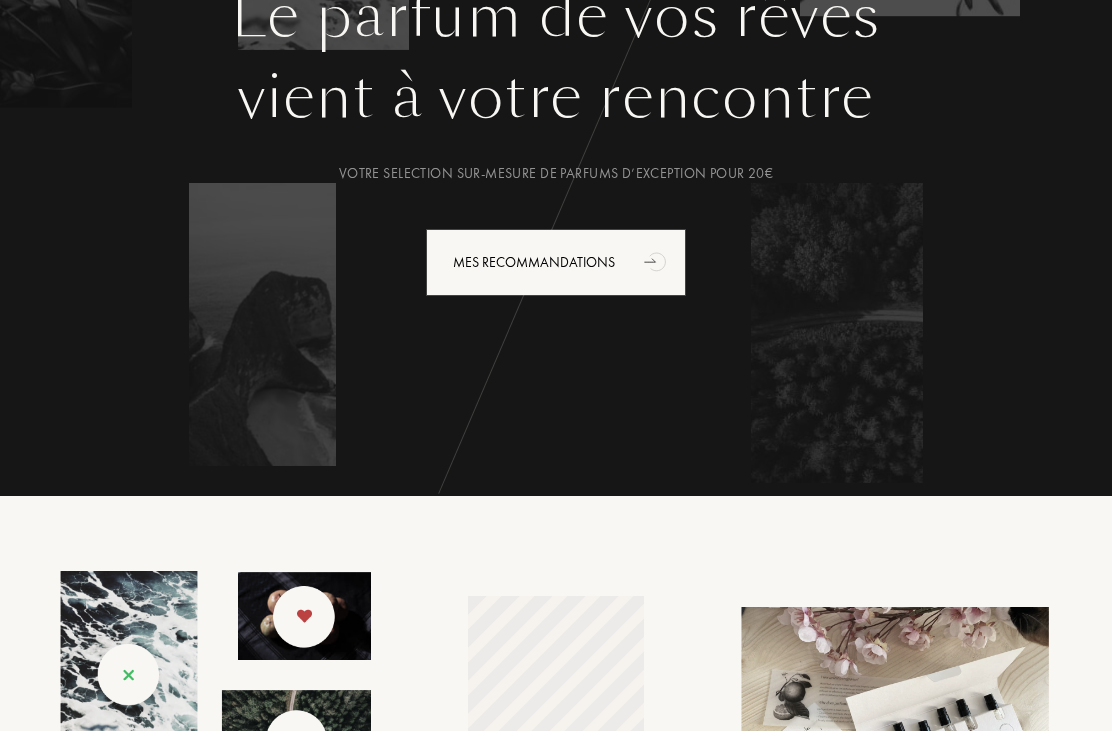 scroll, scrollTop: 0, scrollLeft: 0, axis: both 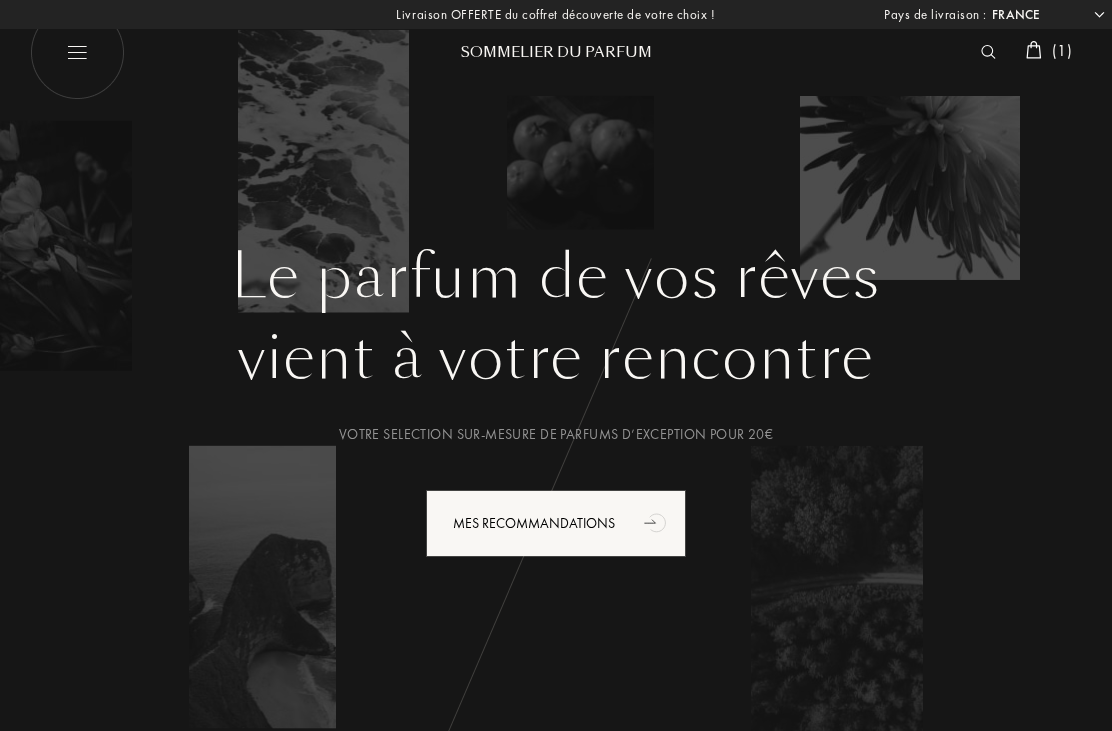 click at bounding box center (988, 52) 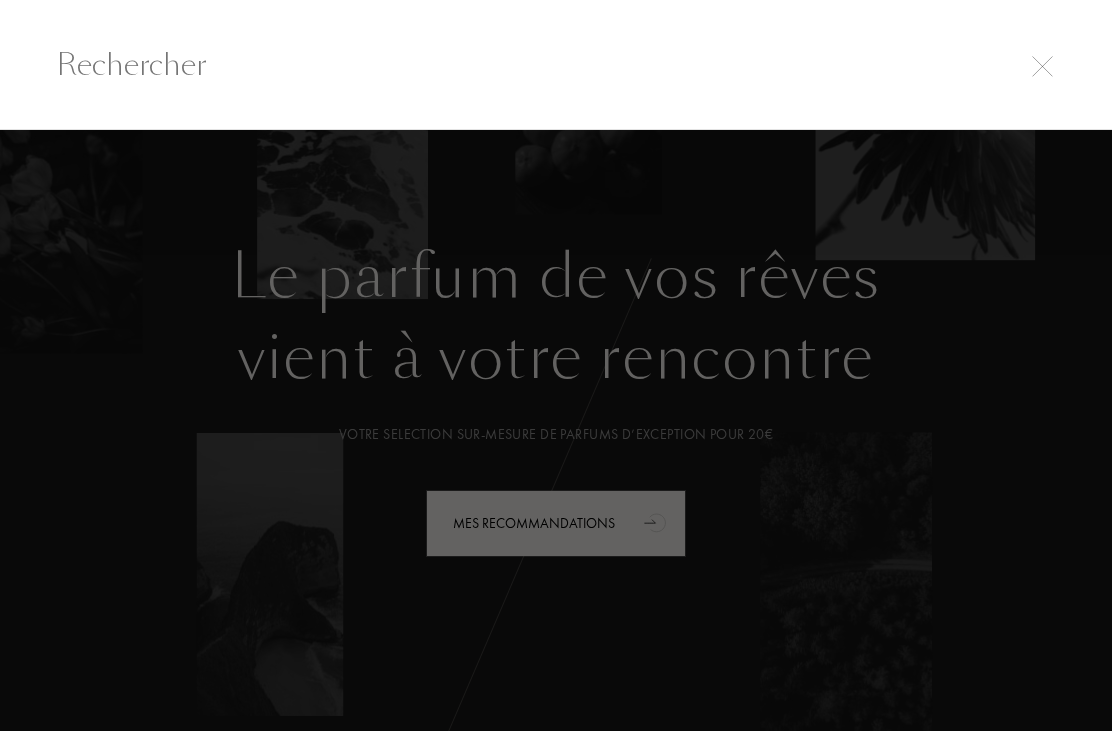 click at bounding box center [556, 64] 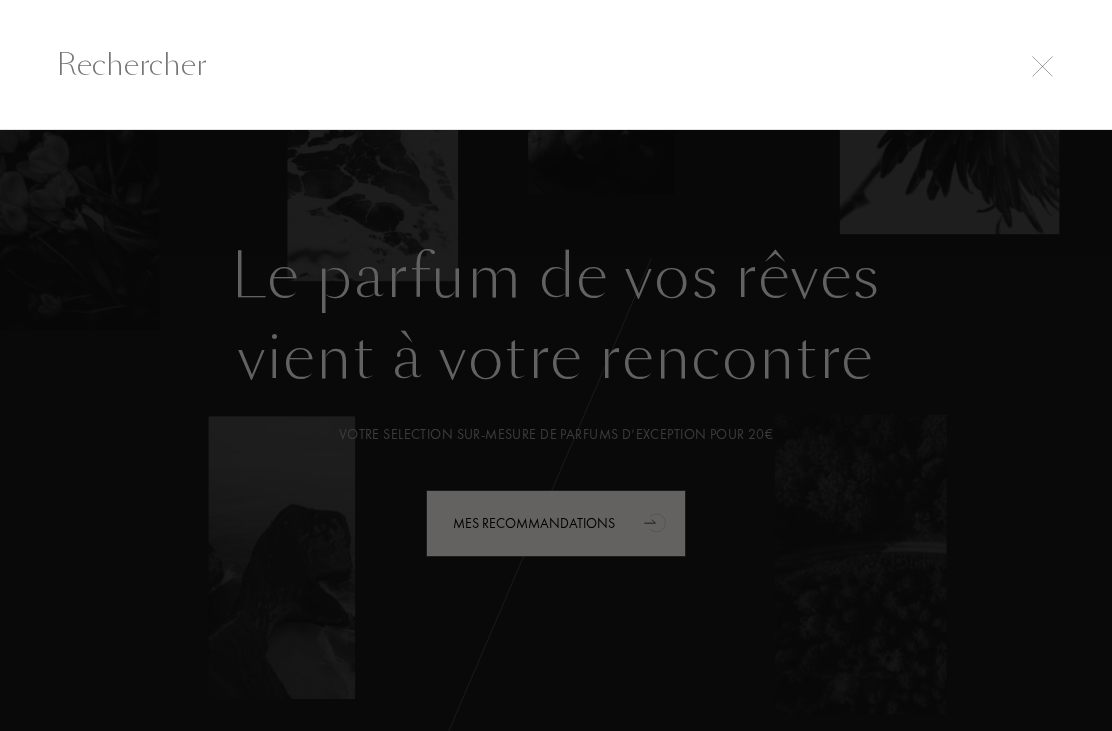 click at bounding box center [1042, 66] 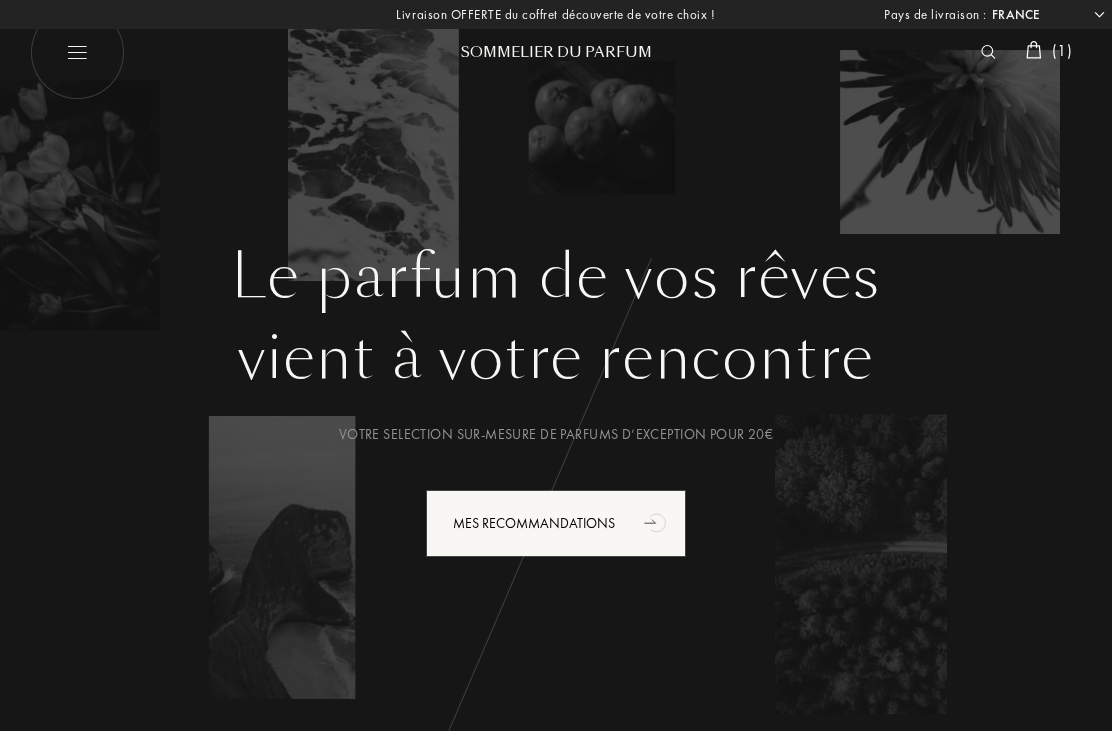 click at bounding box center [1034, 50] 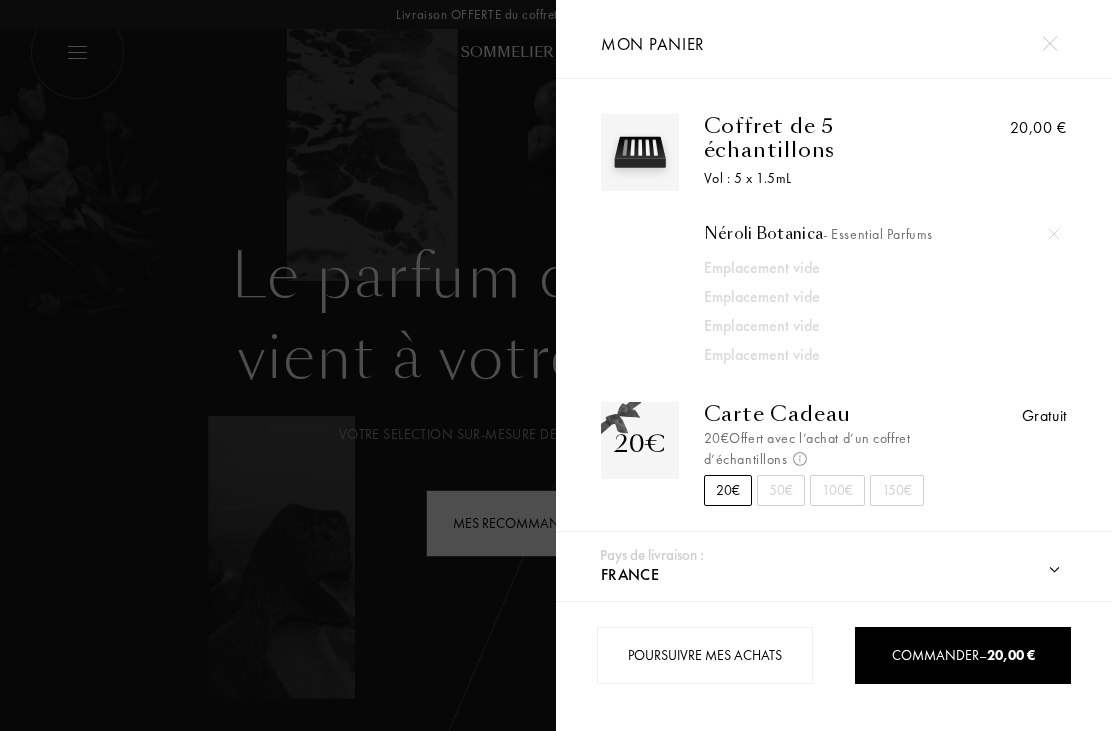 click at bounding box center [1049, 43] 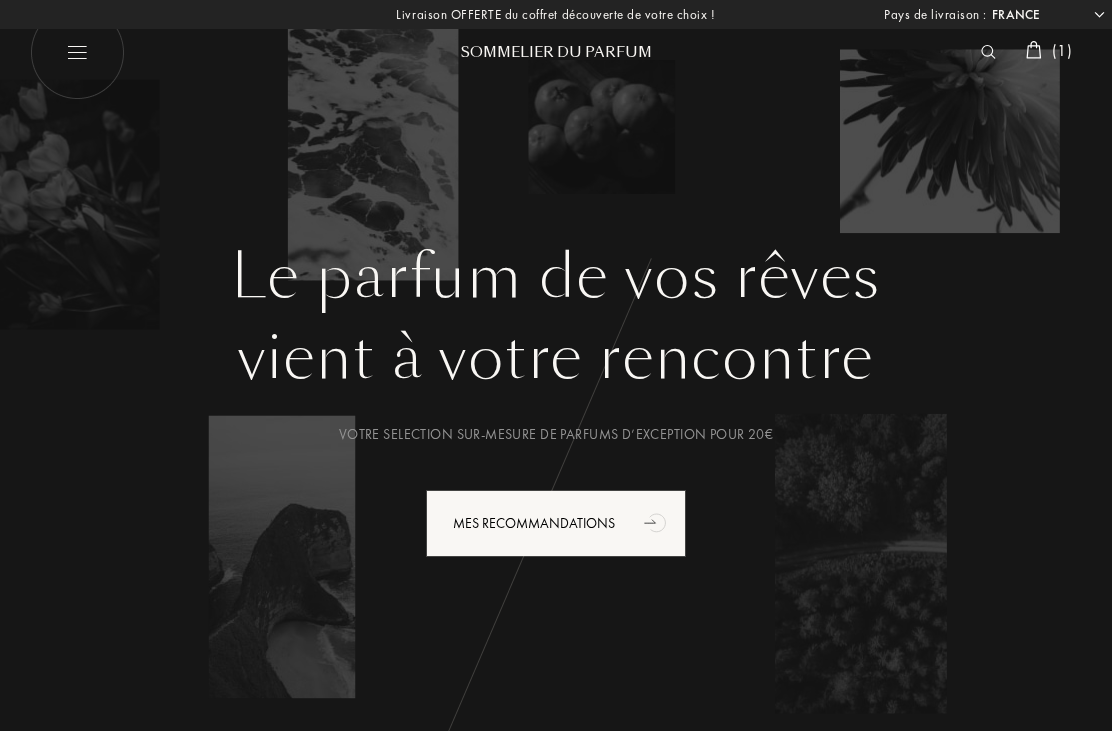 click at bounding box center (988, 52) 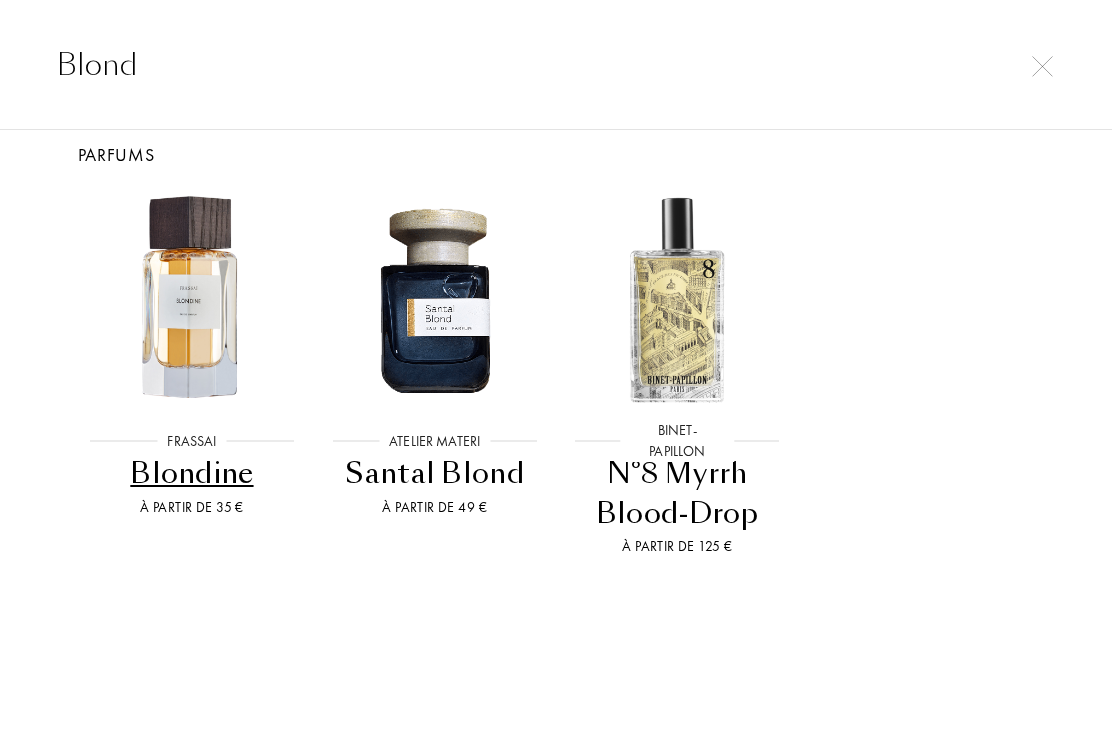 scroll, scrollTop: 28, scrollLeft: 0, axis: vertical 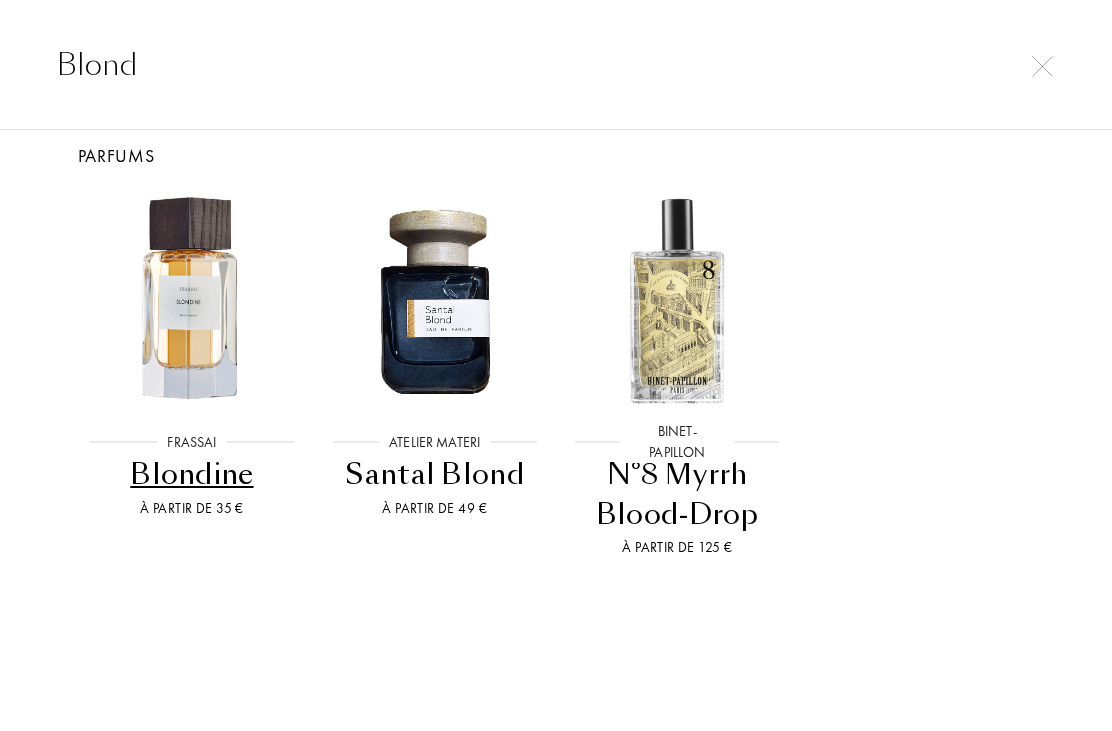 type on "Blond" 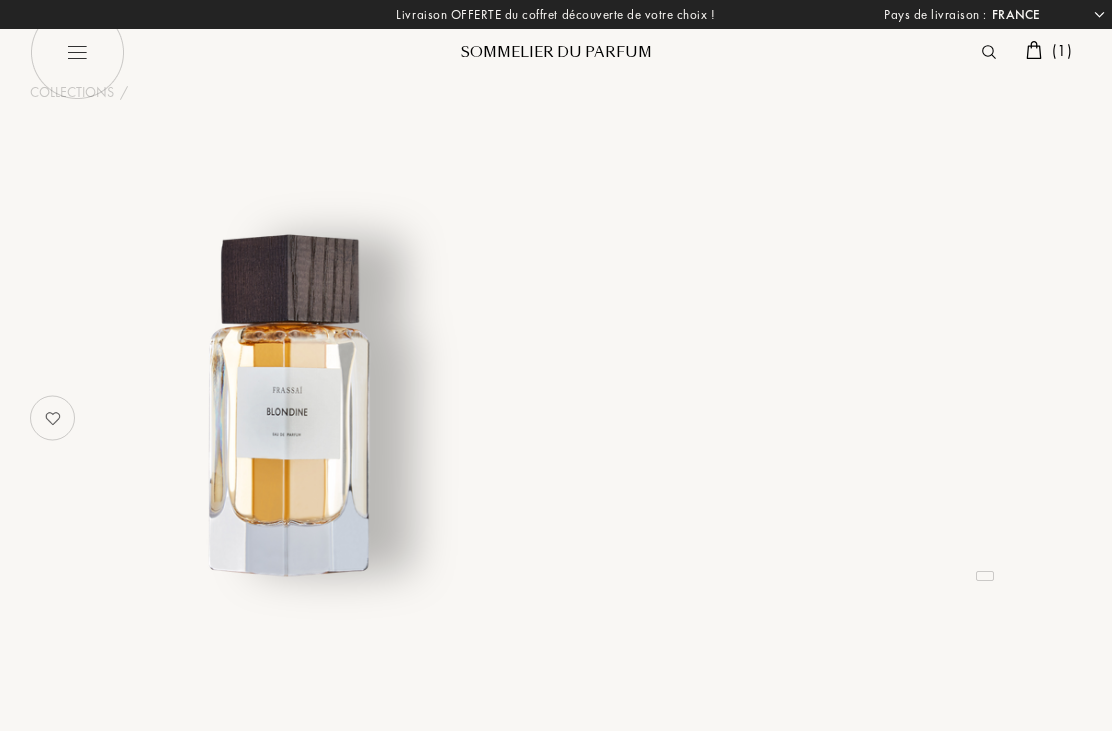 select on "FR" 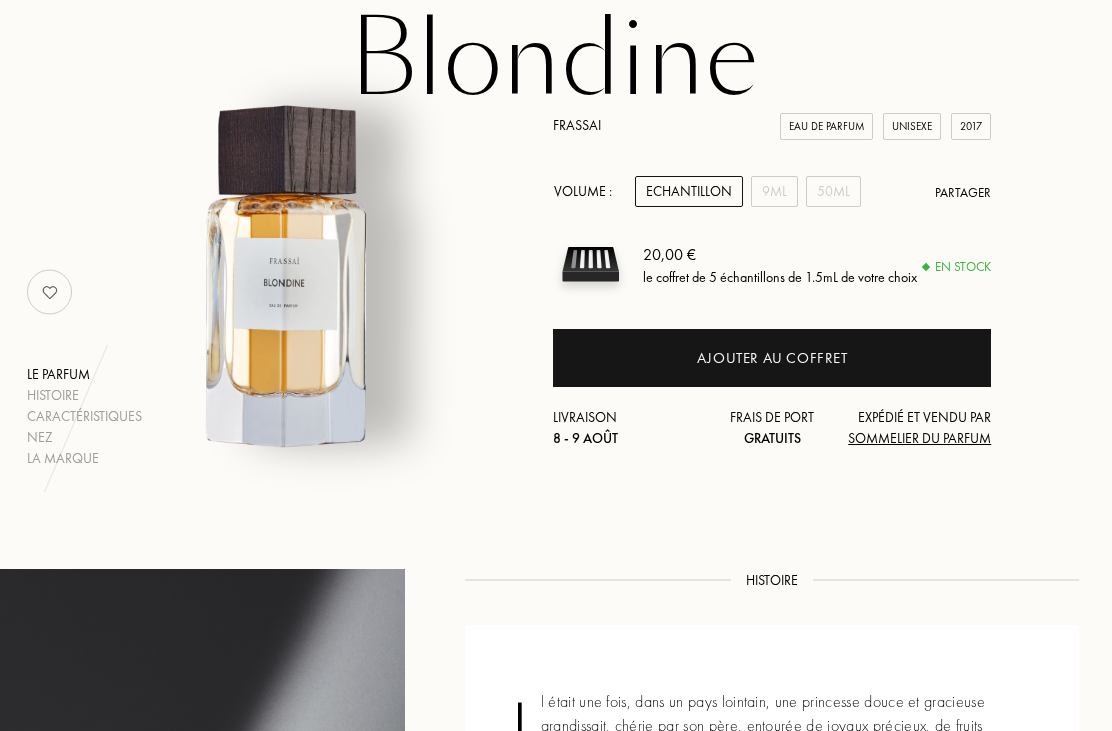 scroll, scrollTop: 0, scrollLeft: 2, axis: horizontal 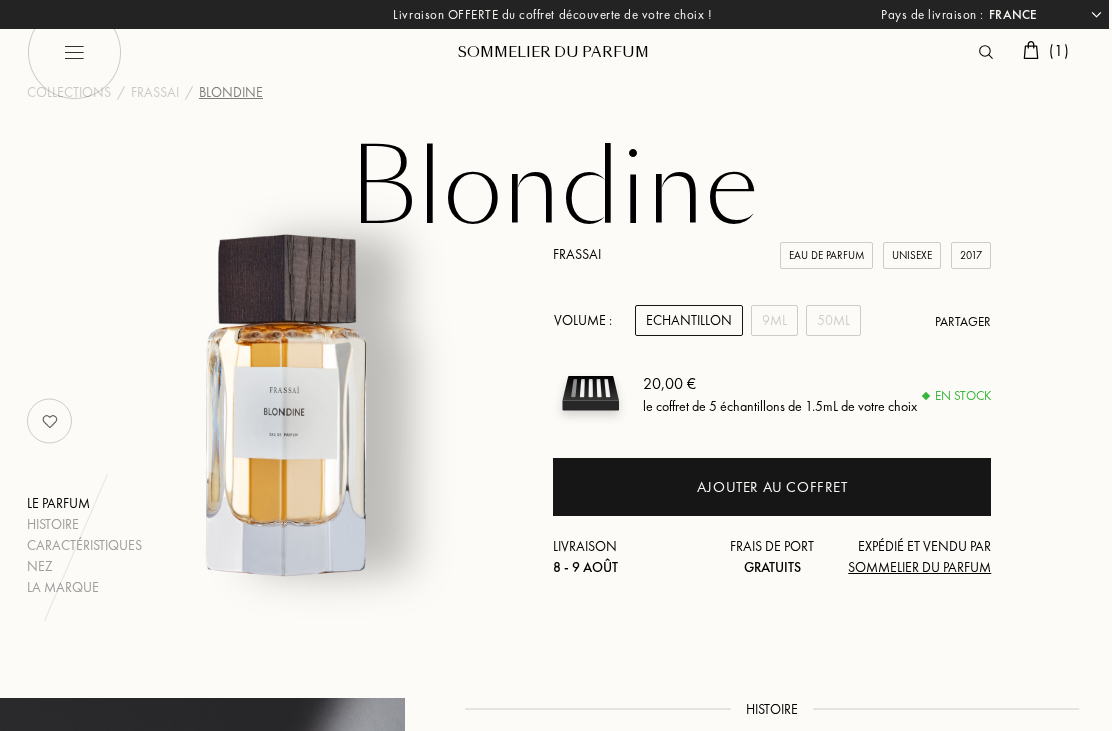 click at bounding box center [987, 52] 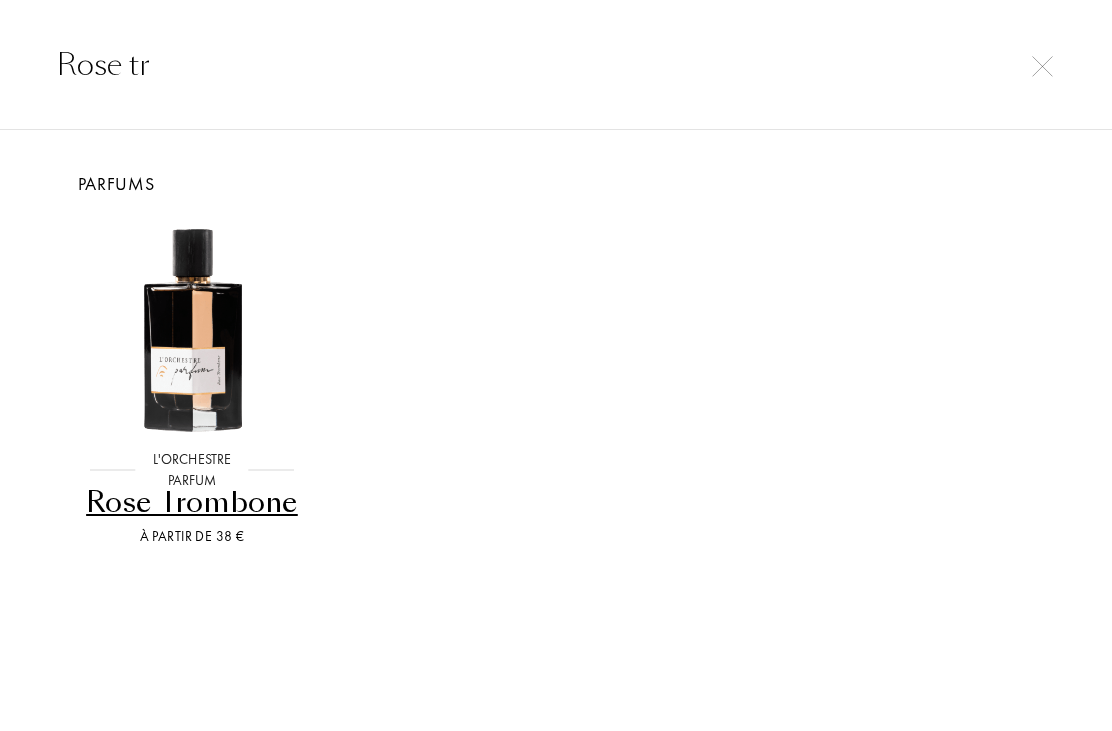 type on "Rose tr" 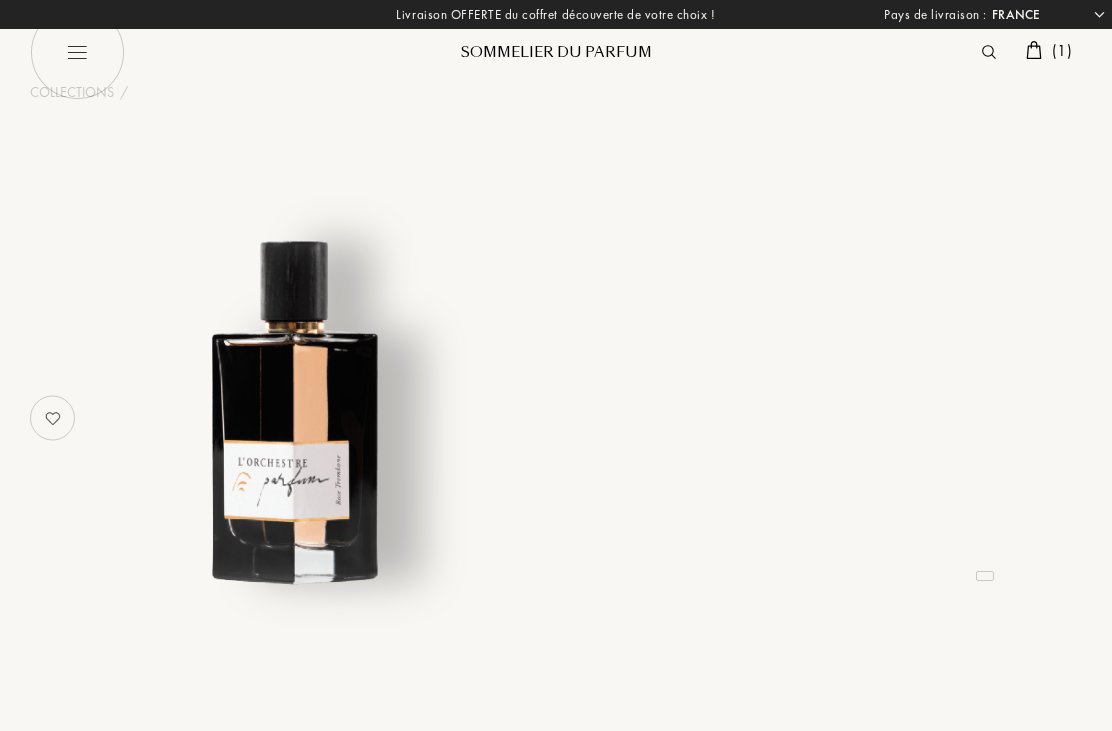 select on "FR" 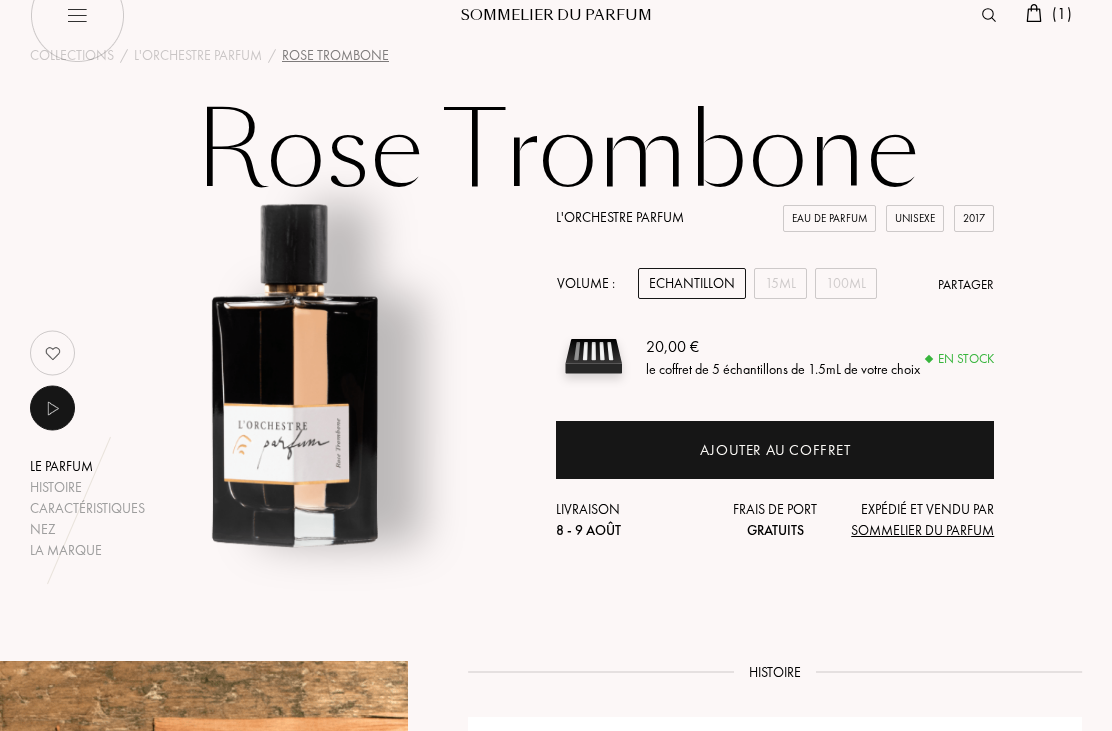 scroll, scrollTop: 0, scrollLeft: 0, axis: both 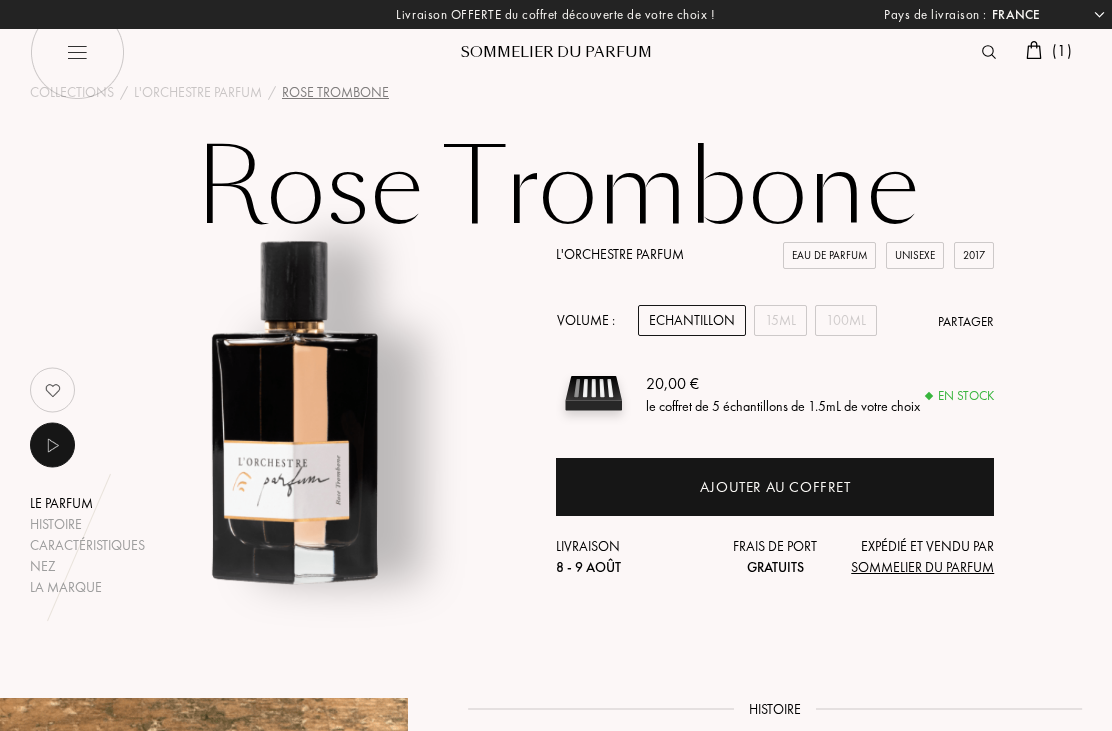 click at bounding box center (989, 52) 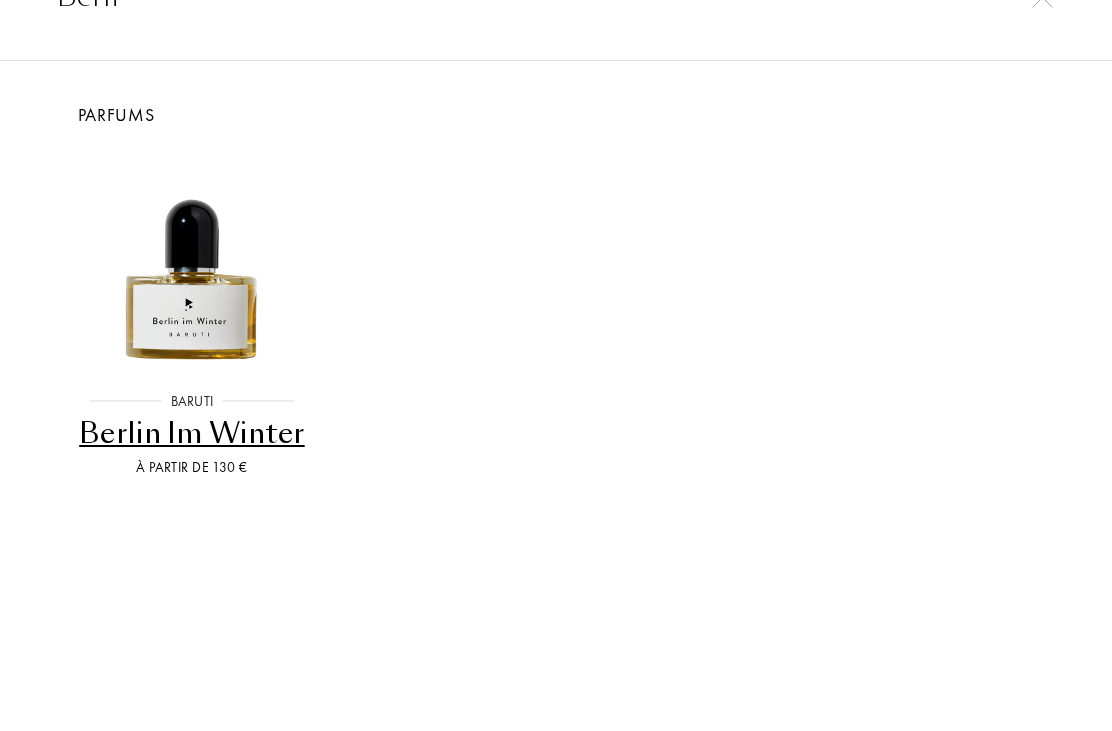 type on "Berli" 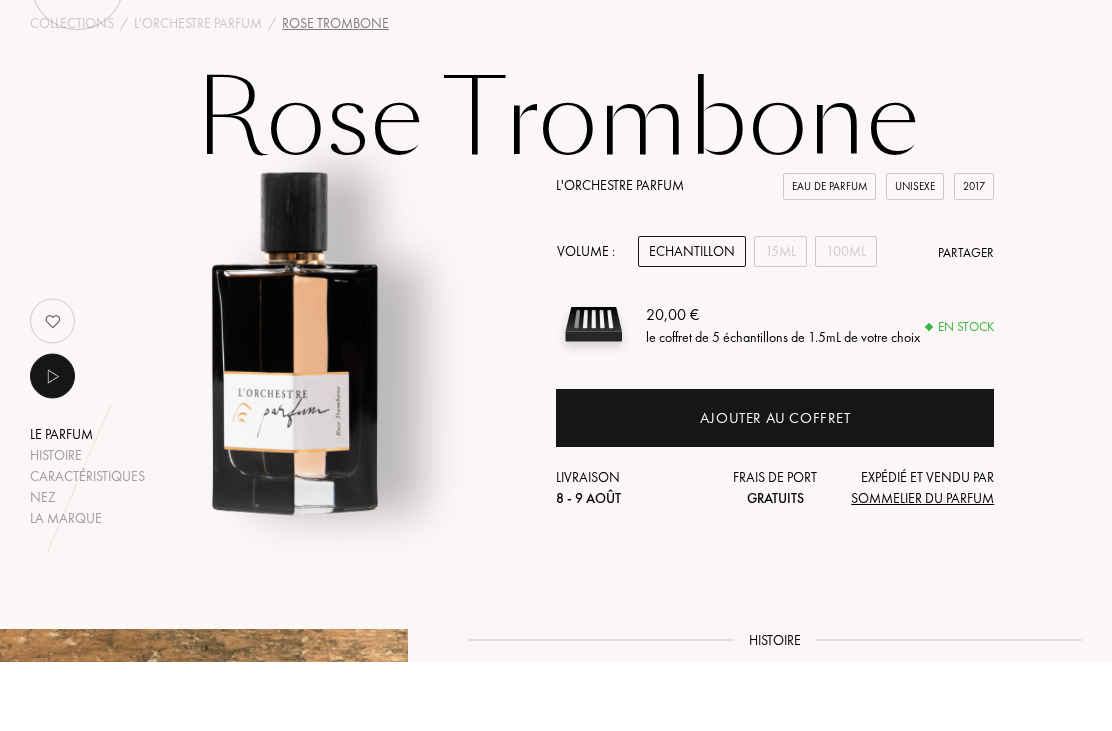 type 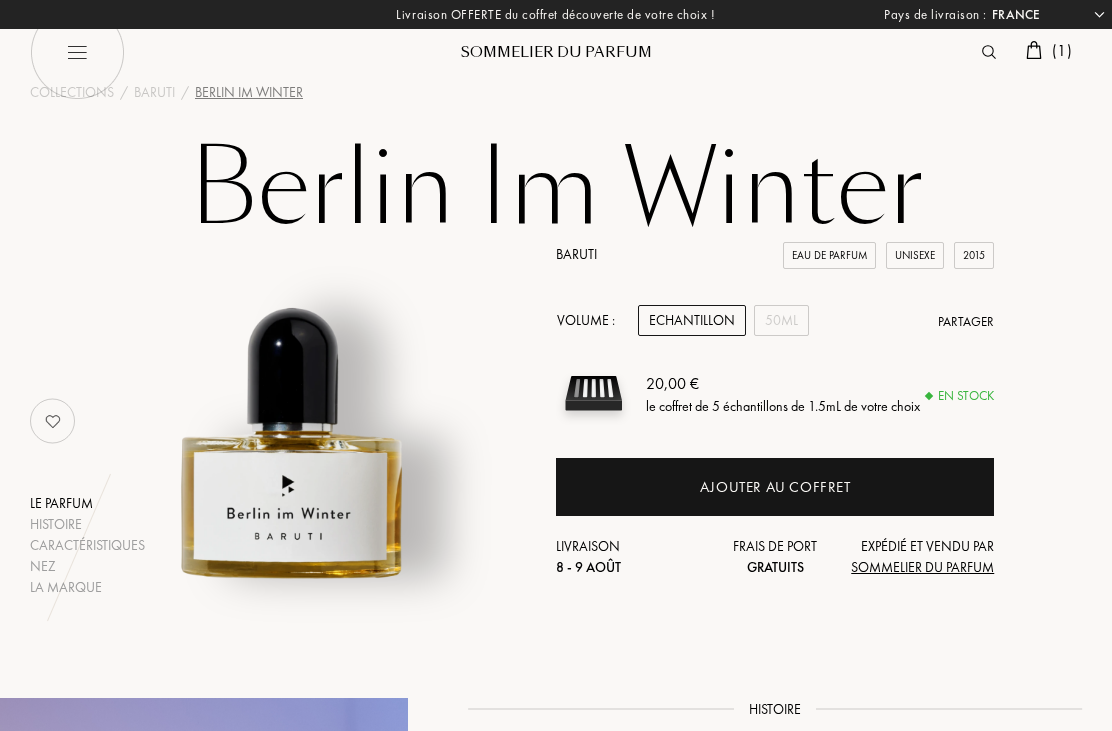 select on "FR" 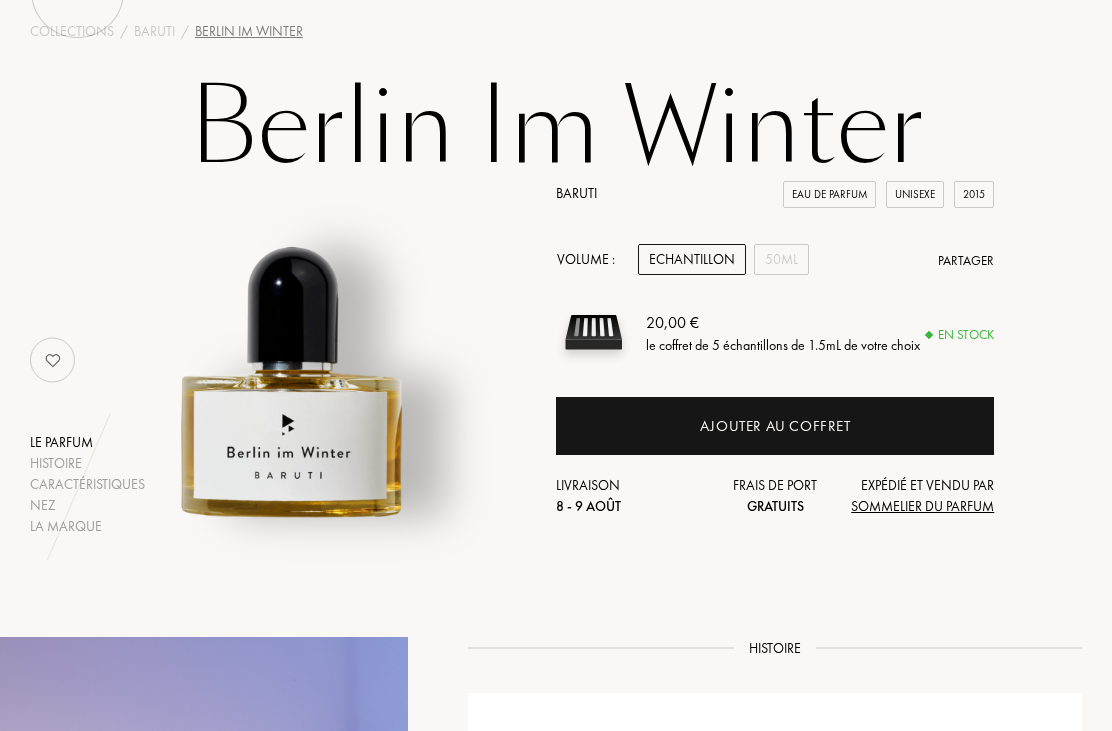 scroll, scrollTop: 0, scrollLeft: 0, axis: both 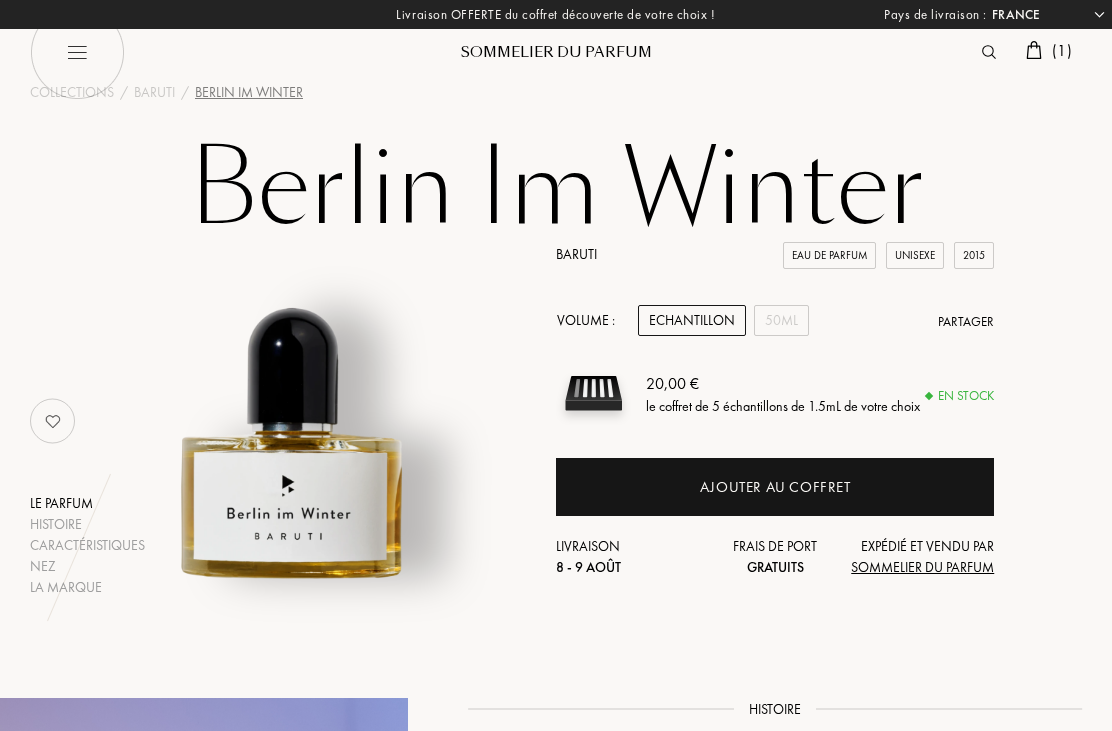 click at bounding box center [994, 52] 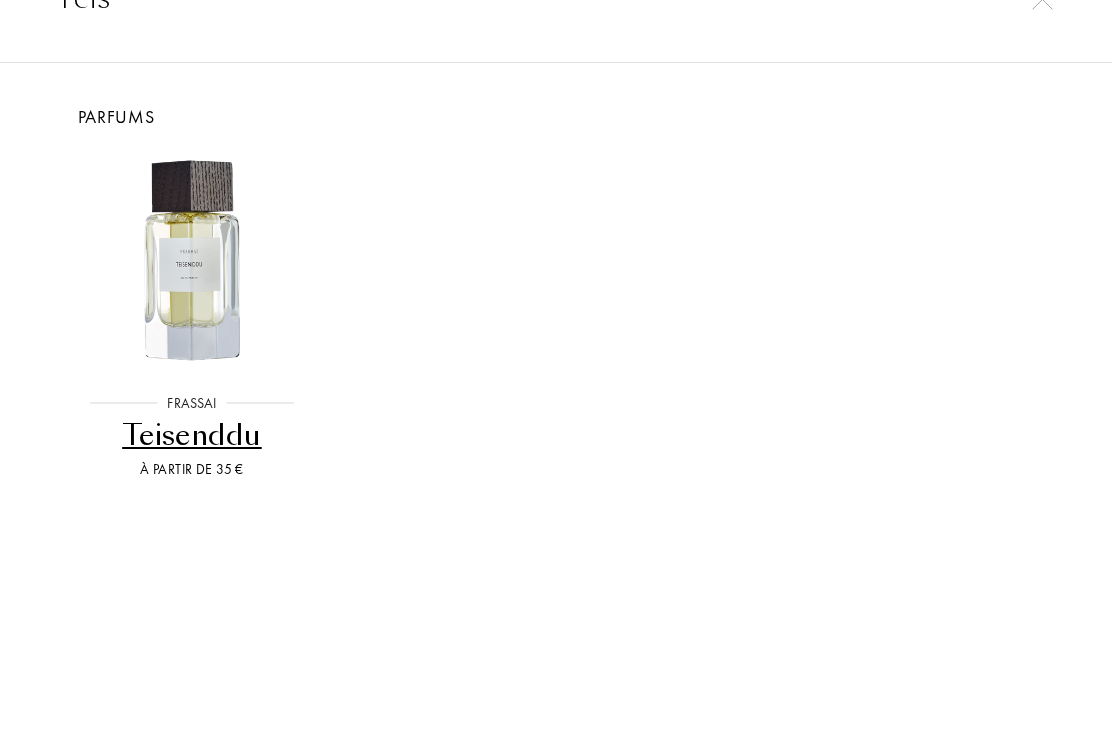 type on "Teis" 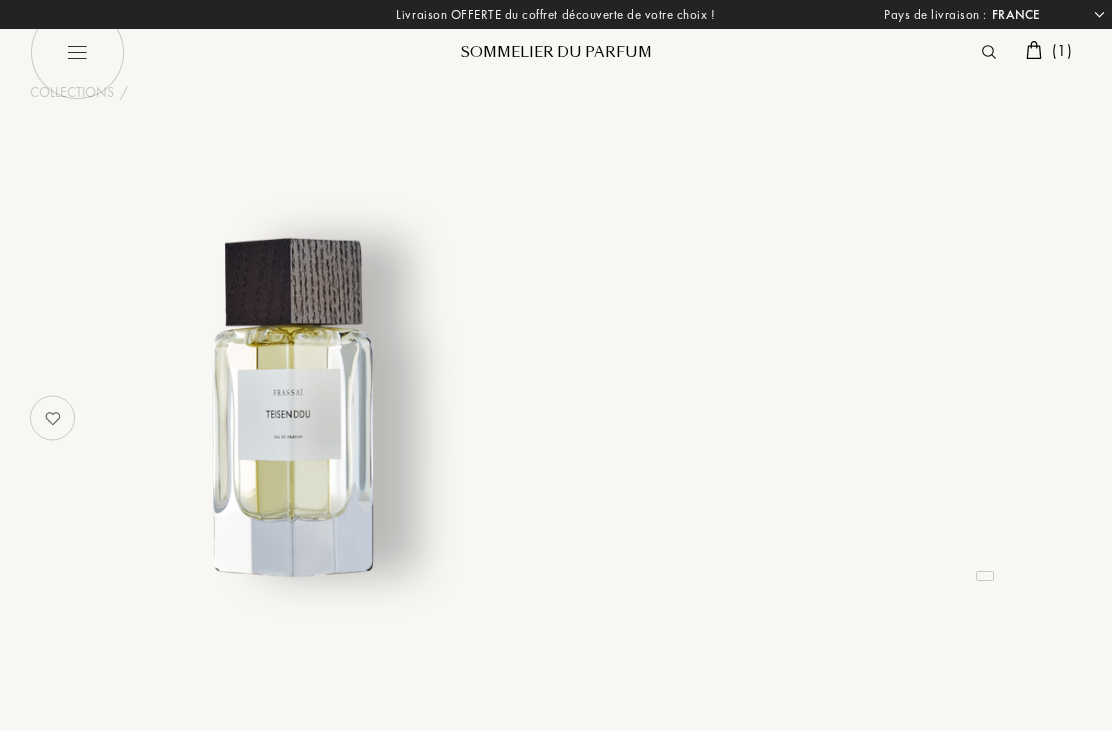 select on "FR" 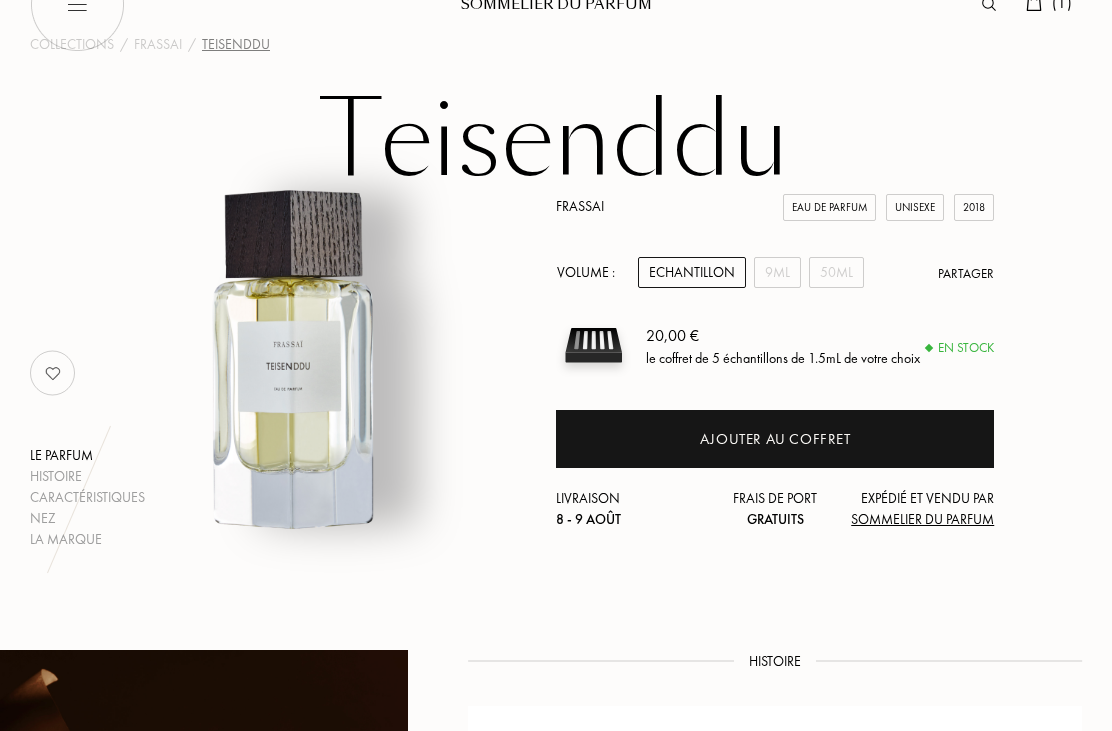 scroll, scrollTop: 0, scrollLeft: 0, axis: both 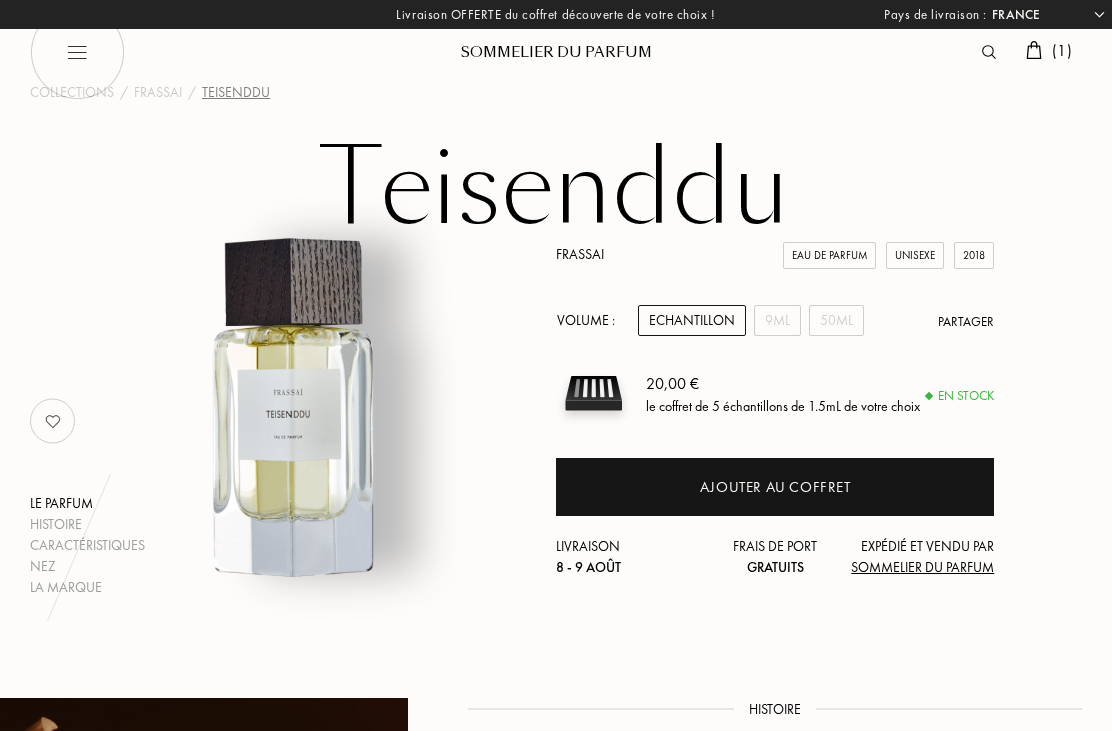 click at bounding box center (989, 52) 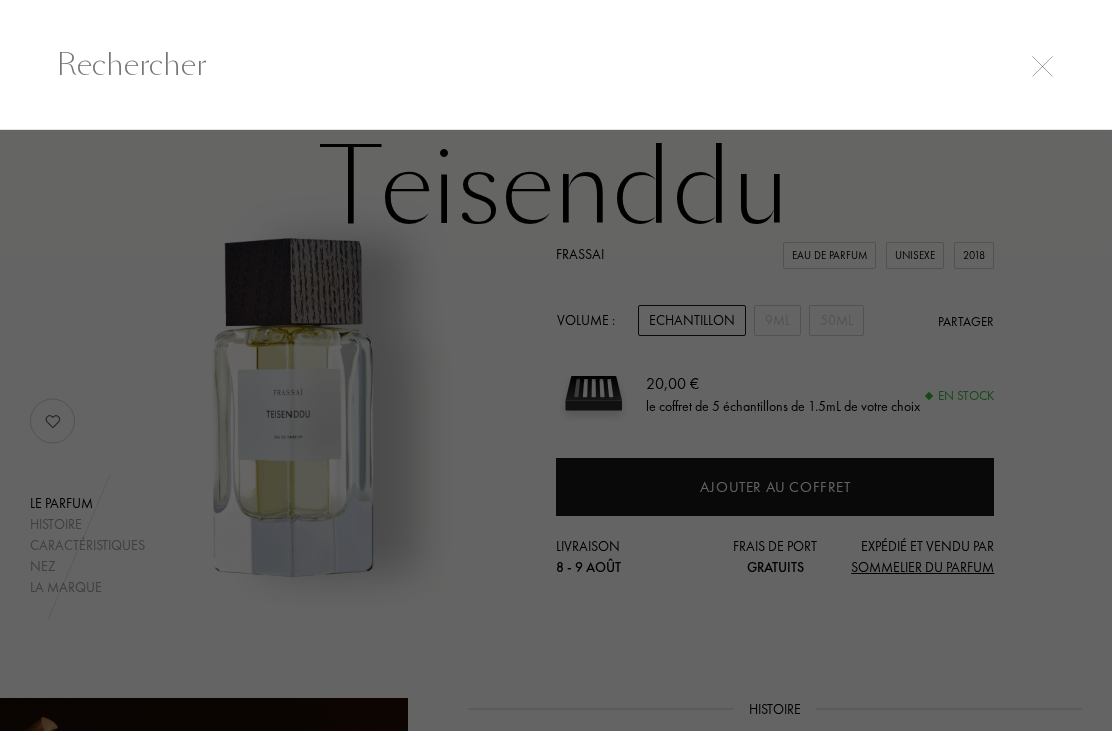 click at bounding box center (556, 64) 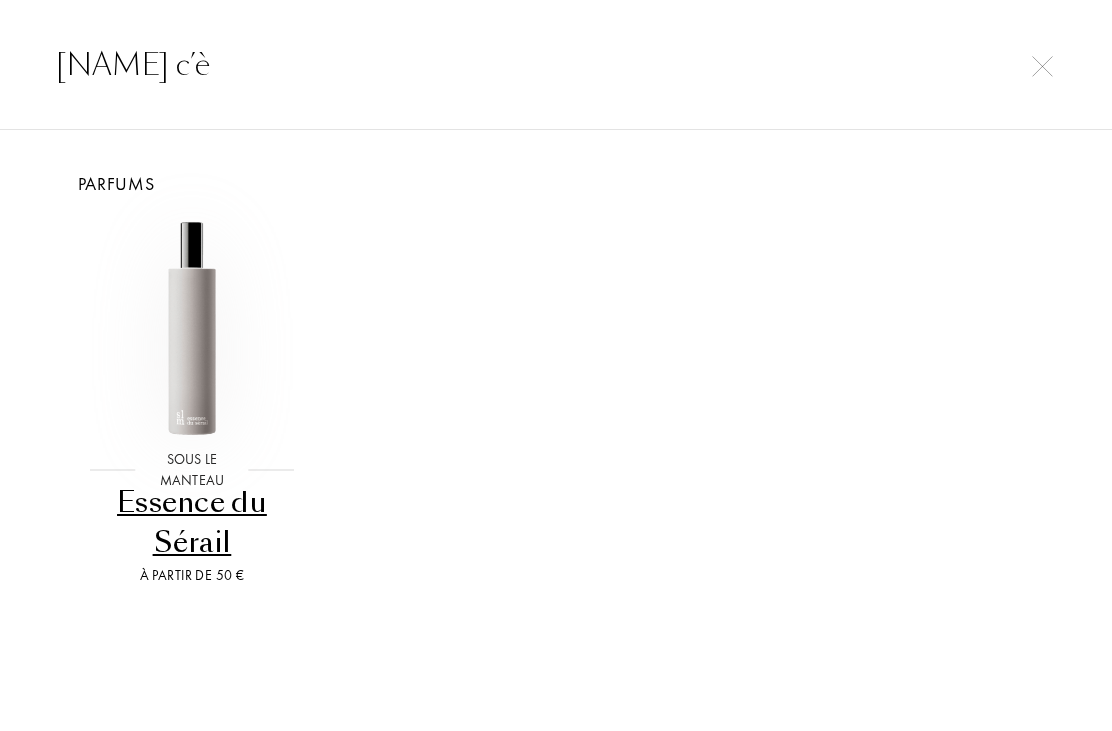 type on "Essa c’è" 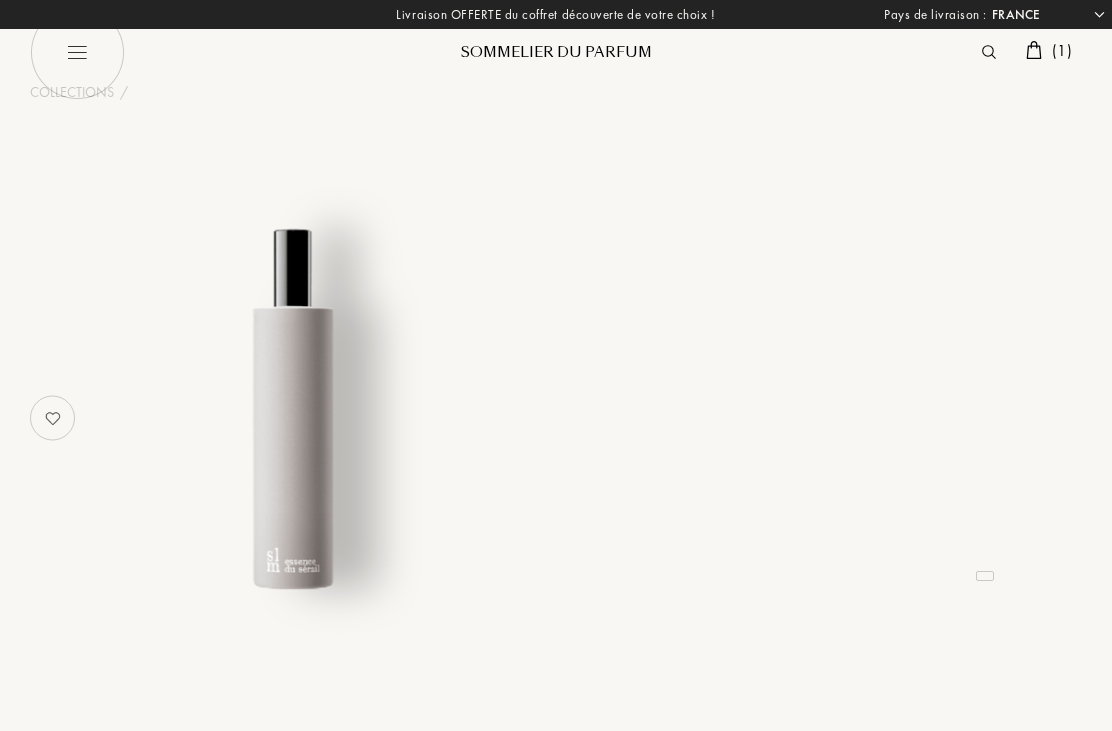select on "FR" 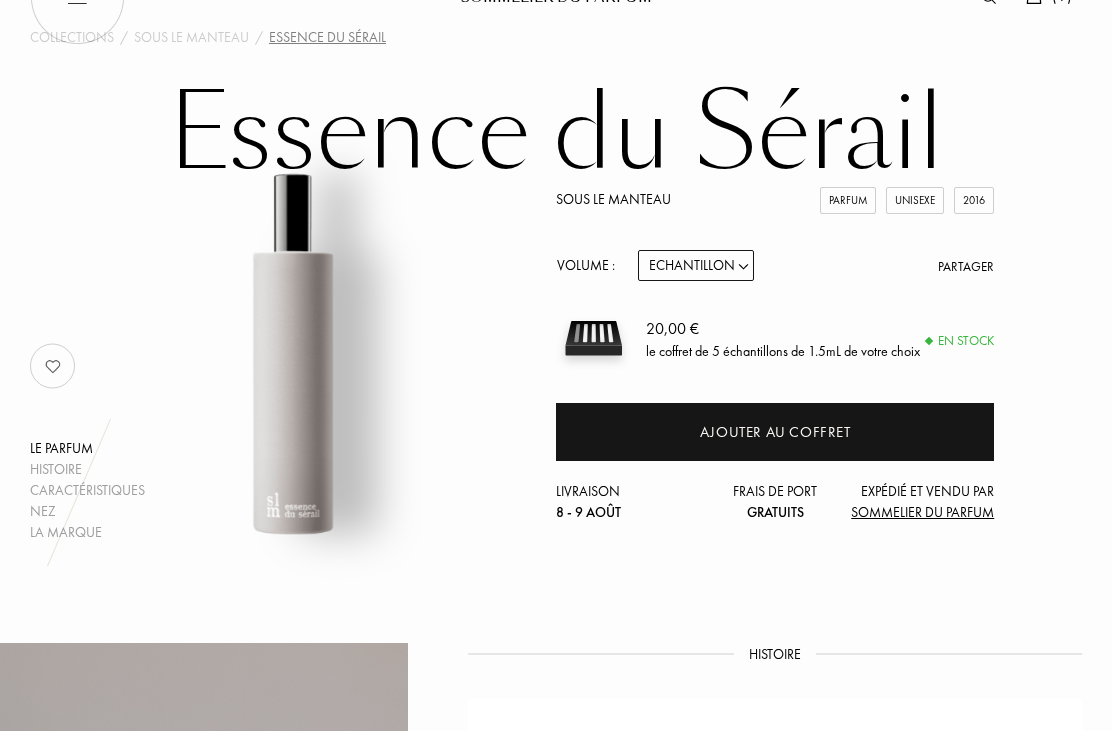 scroll, scrollTop: 0, scrollLeft: 0, axis: both 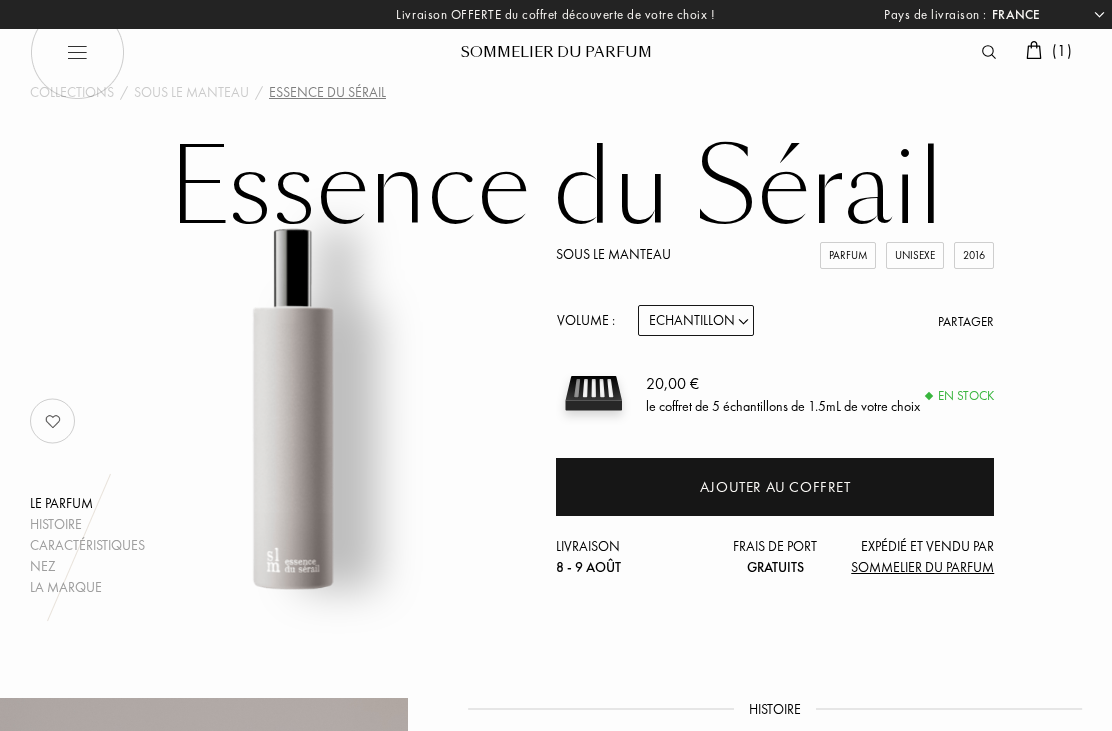 click at bounding box center (994, 52) 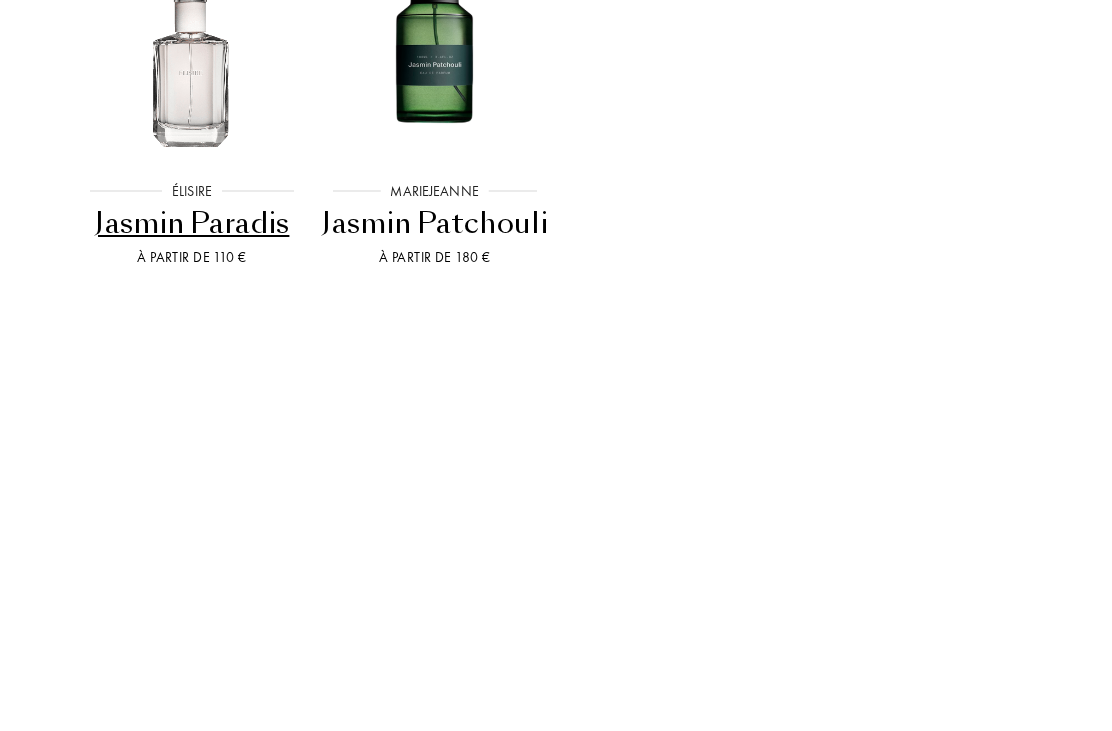 type on "Jas" 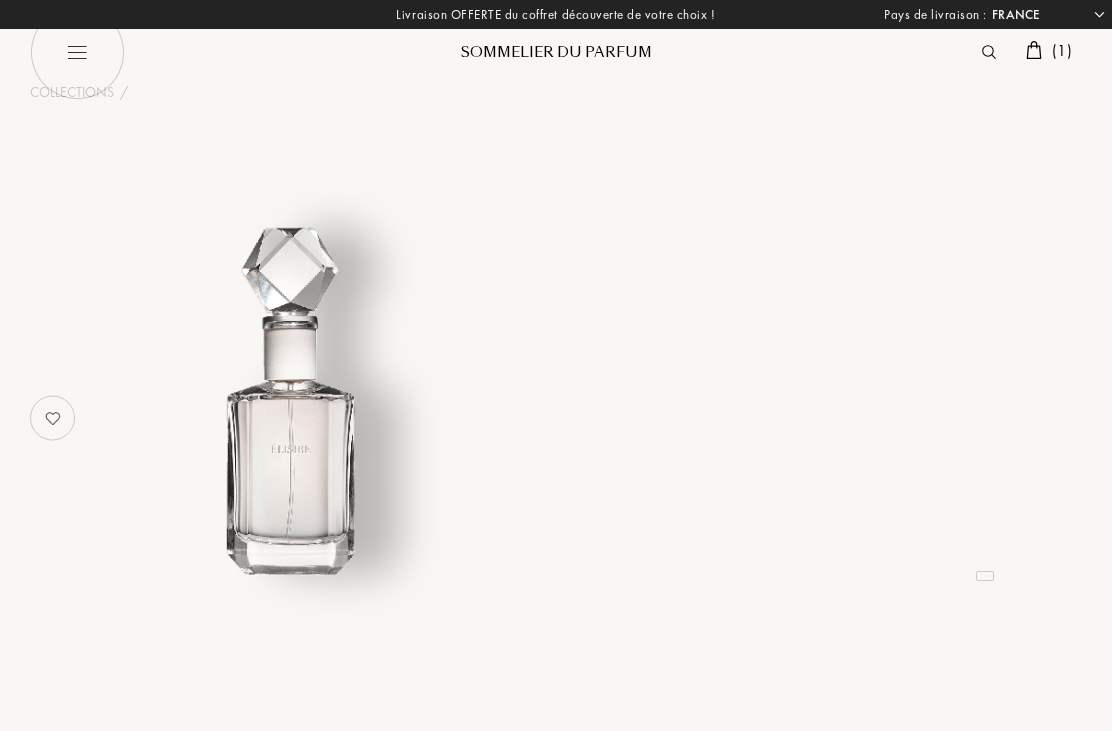 select on "FR" 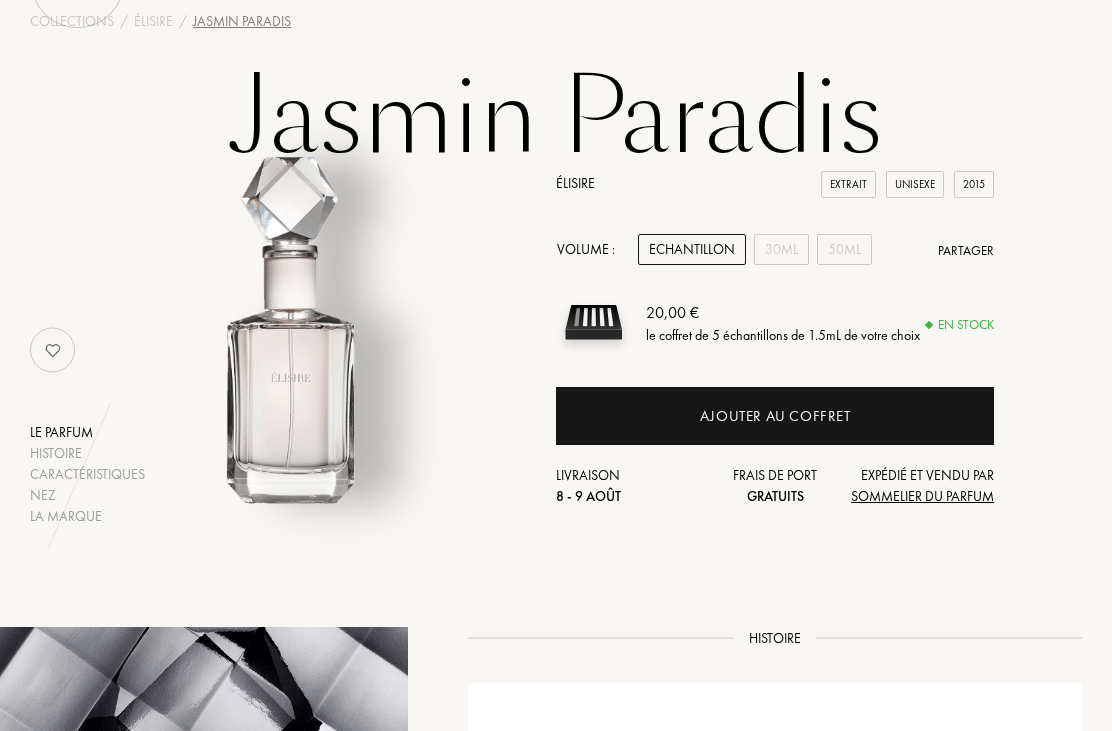 scroll, scrollTop: 54, scrollLeft: 0, axis: vertical 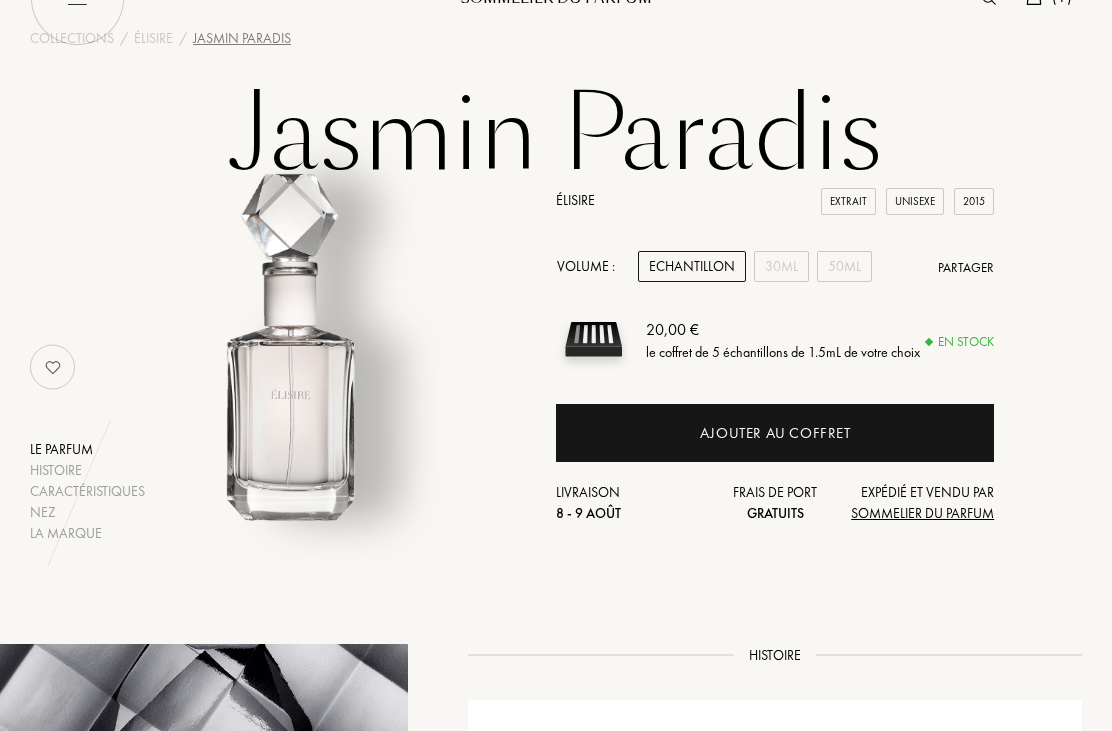 click on "30mL" at bounding box center (781, 266) 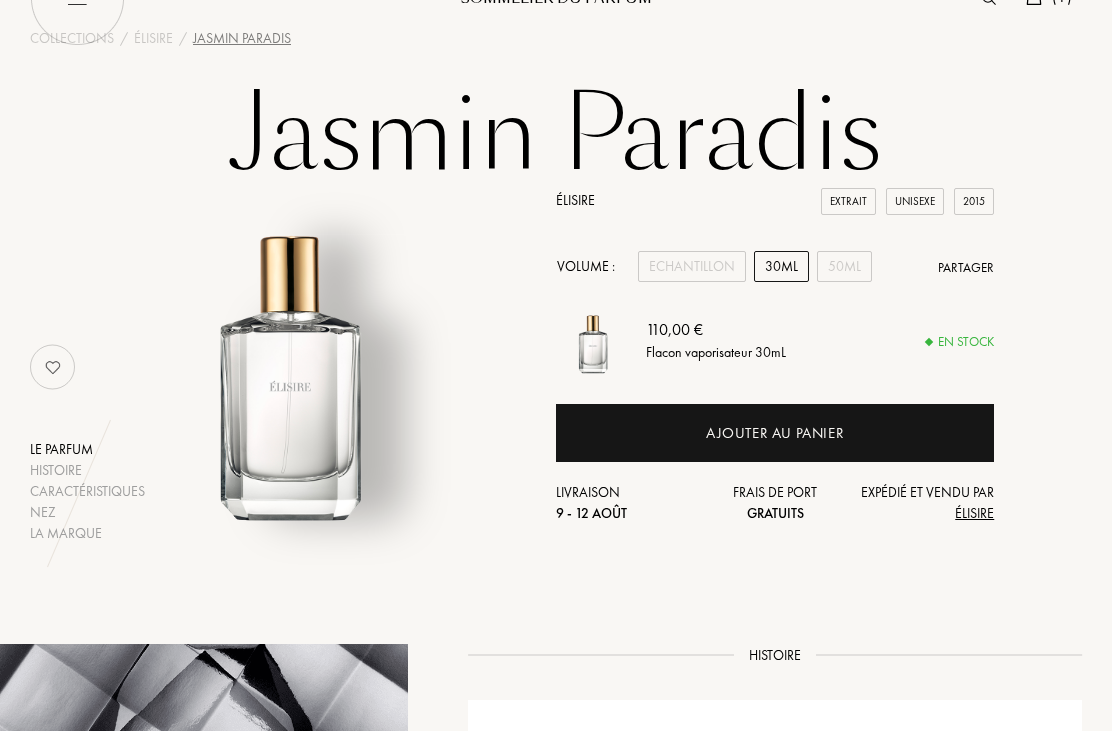 click on "50mL" at bounding box center (844, 266) 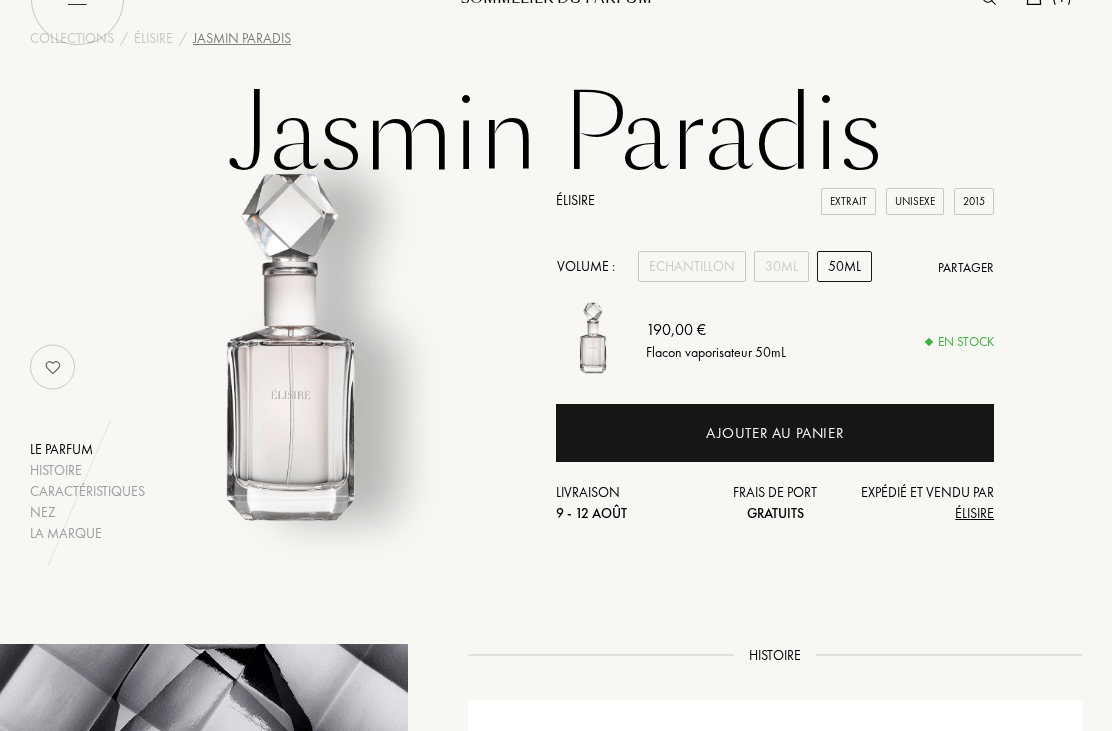 scroll, scrollTop: 0, scrollLeft: 0, axis: both 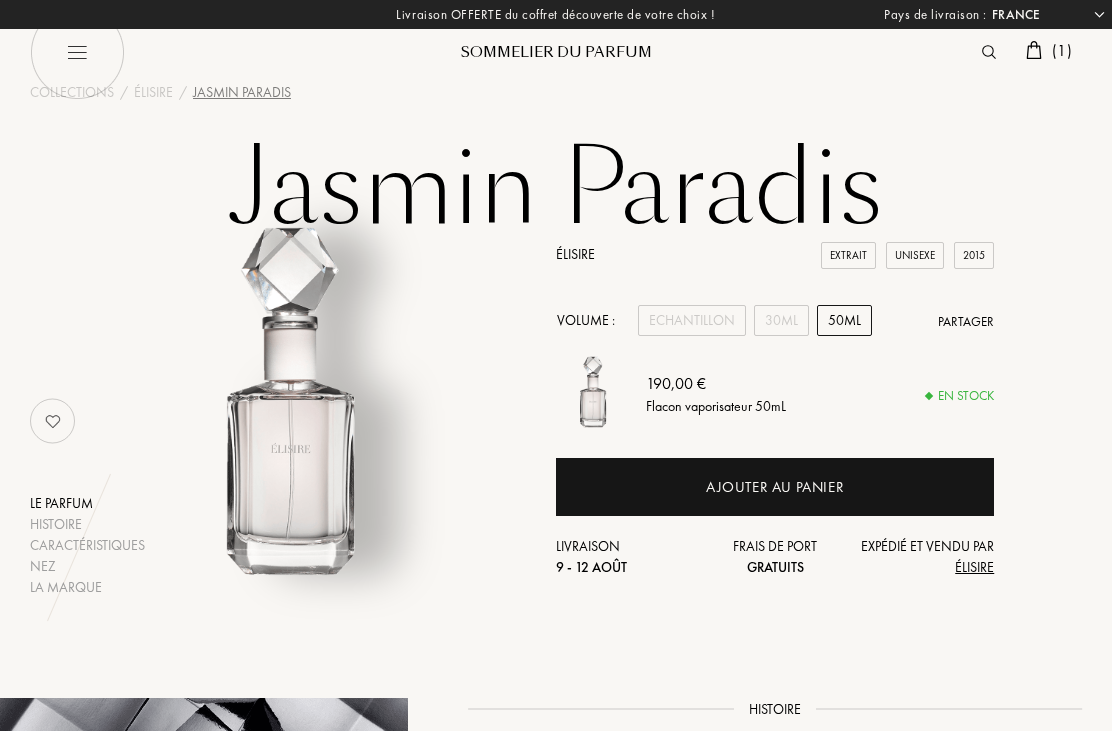click at bounding box center [994, 52] 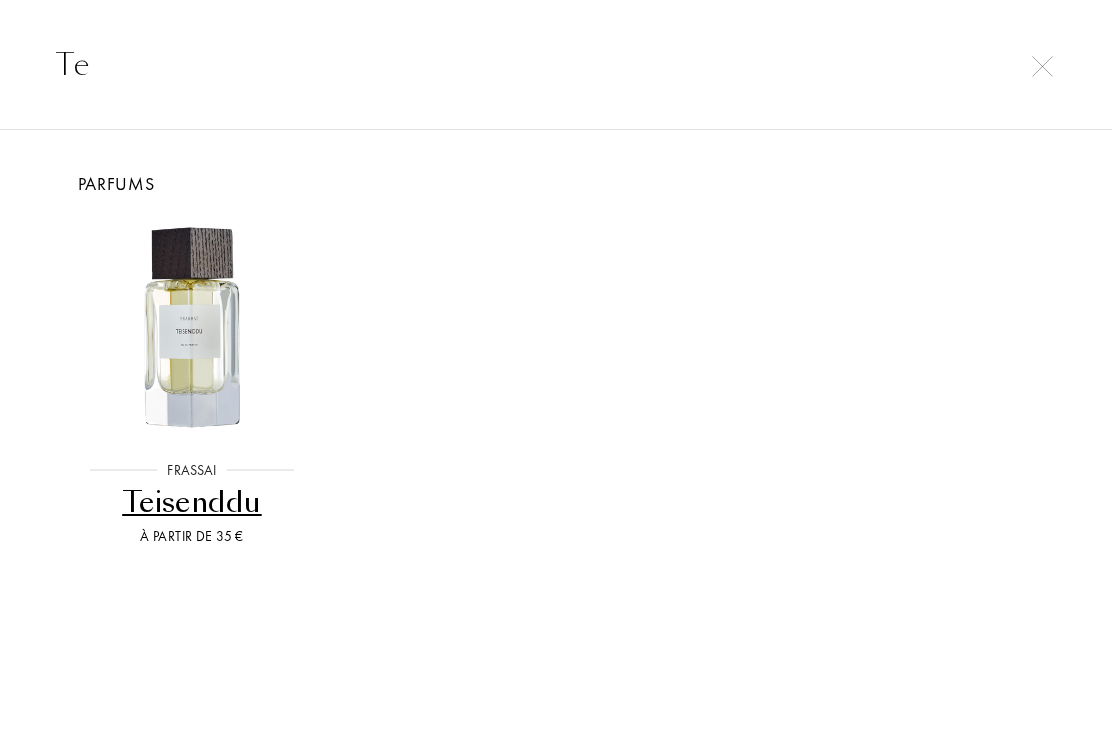 type on "Te" 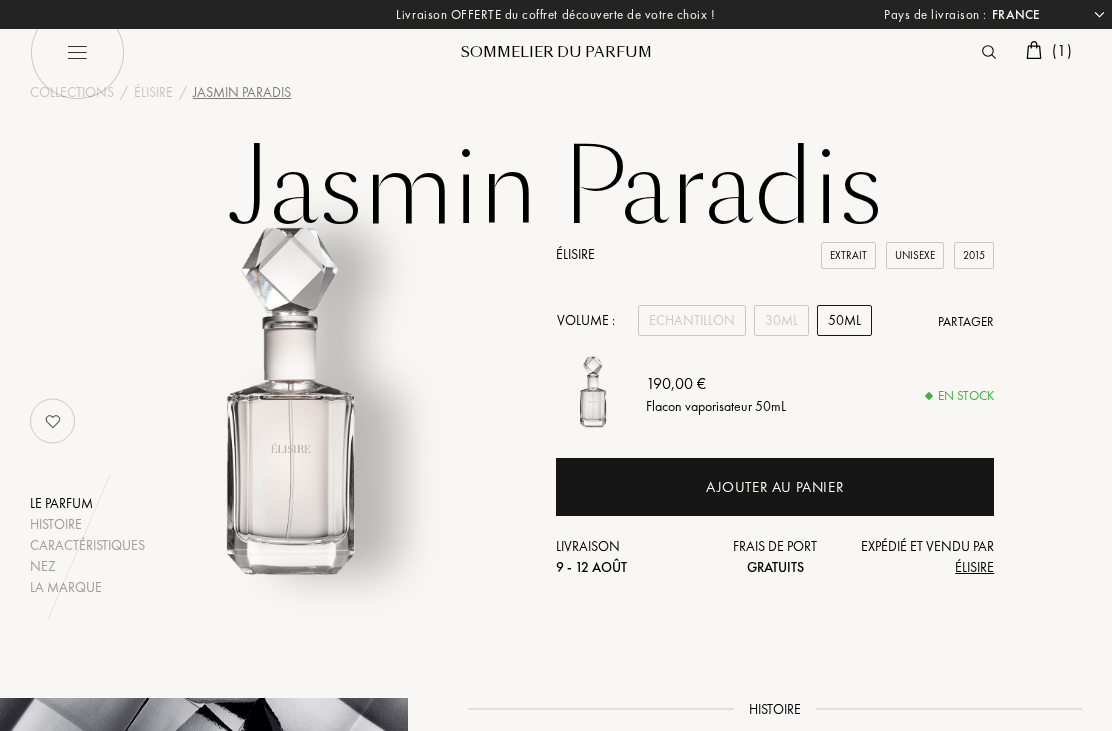 type 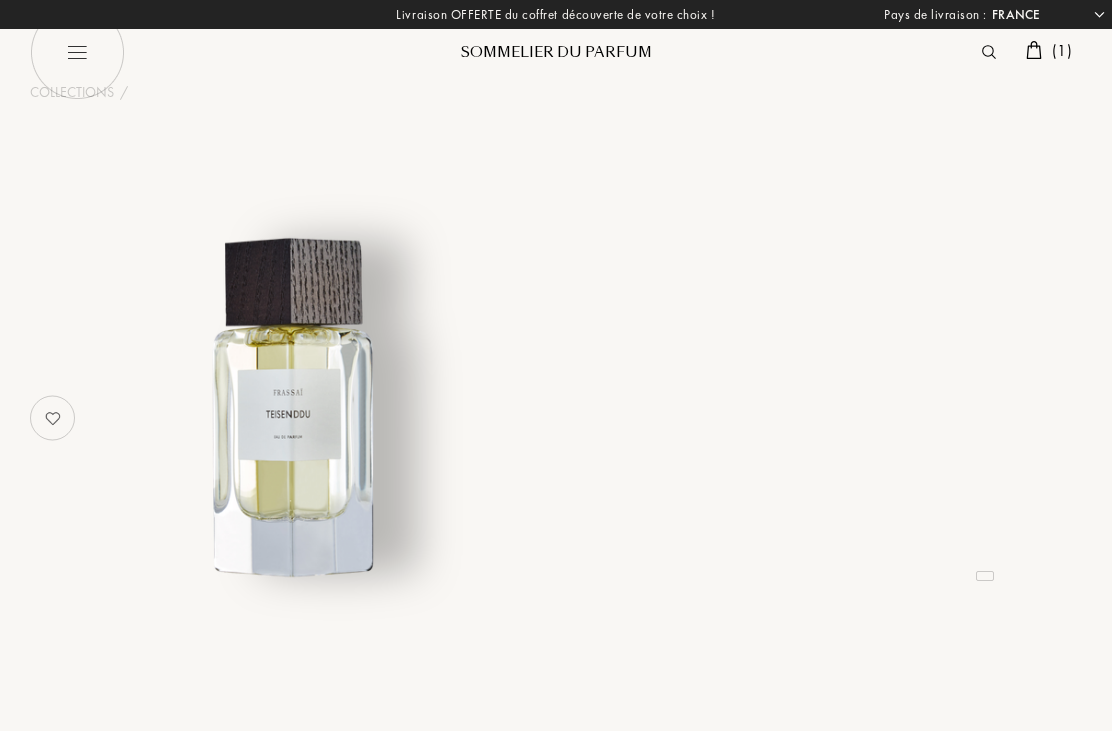 select on "FR" 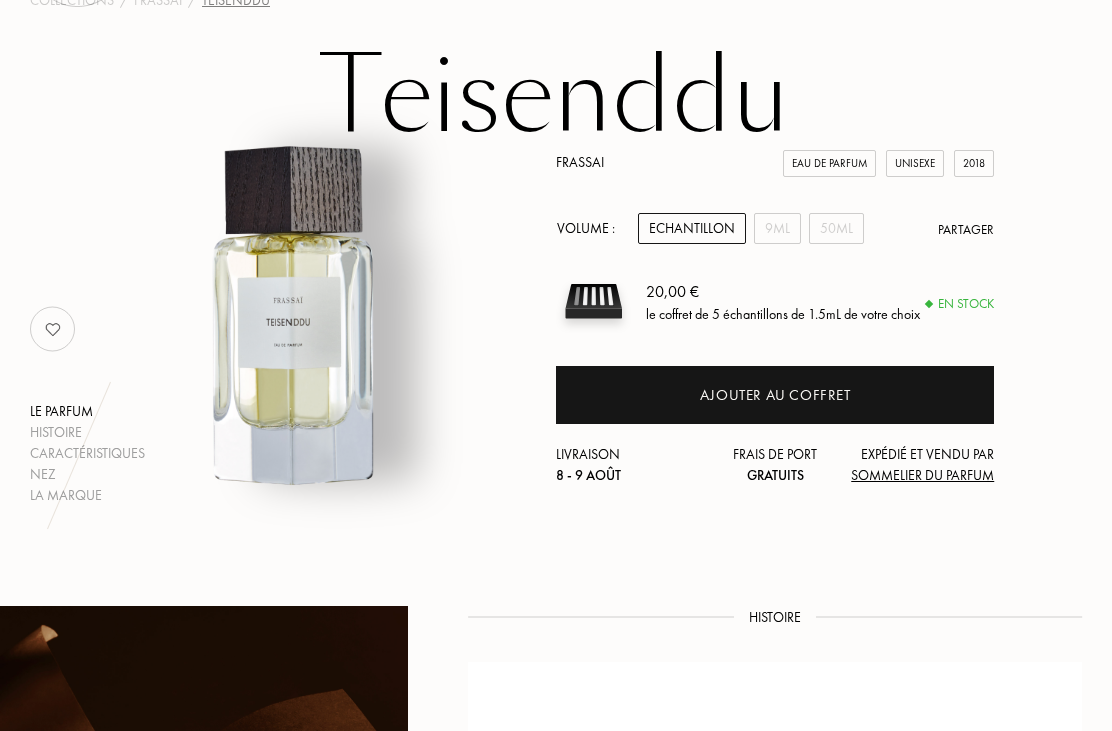 scroll, scrollTop: 94, scrollLeft: 0, axis: vertical 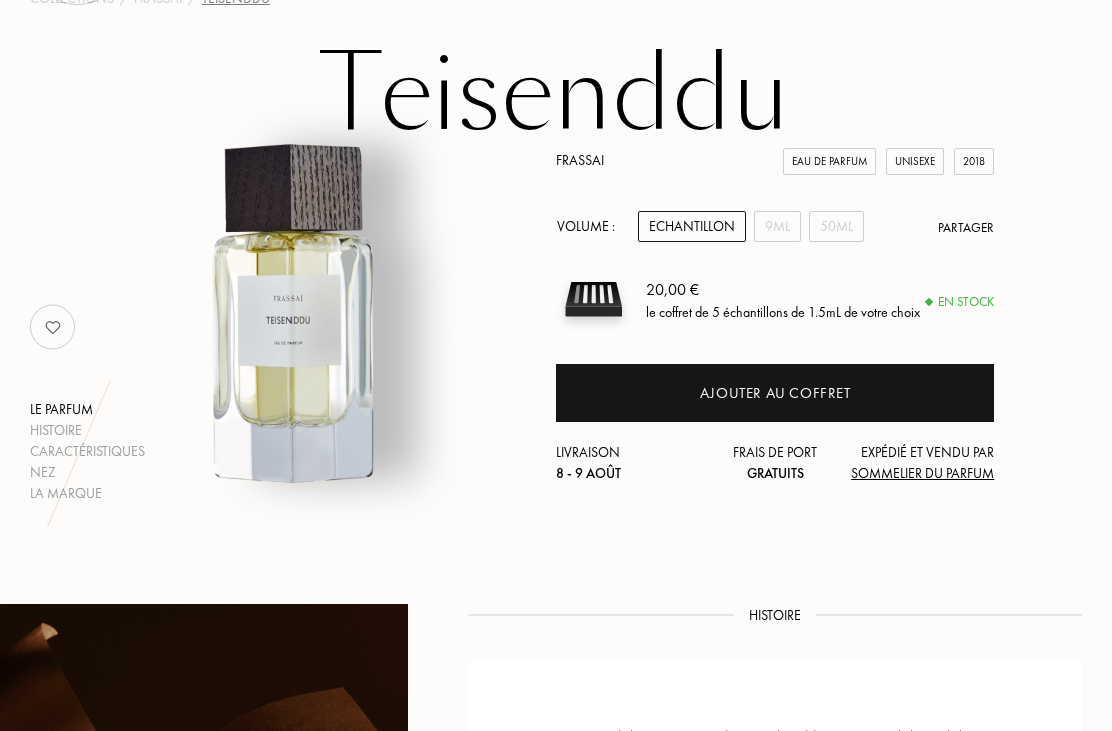 click on "9mL" at bounding box center (777, 226) 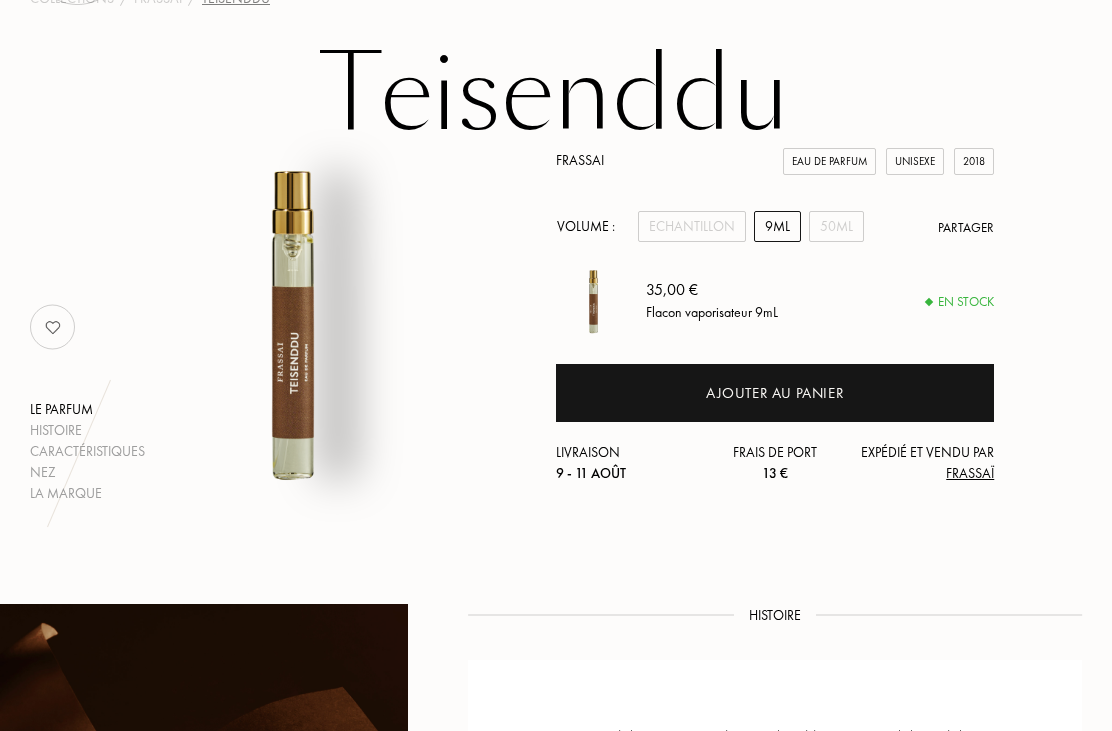 click on "50mL" at bounding box center (836, 226) 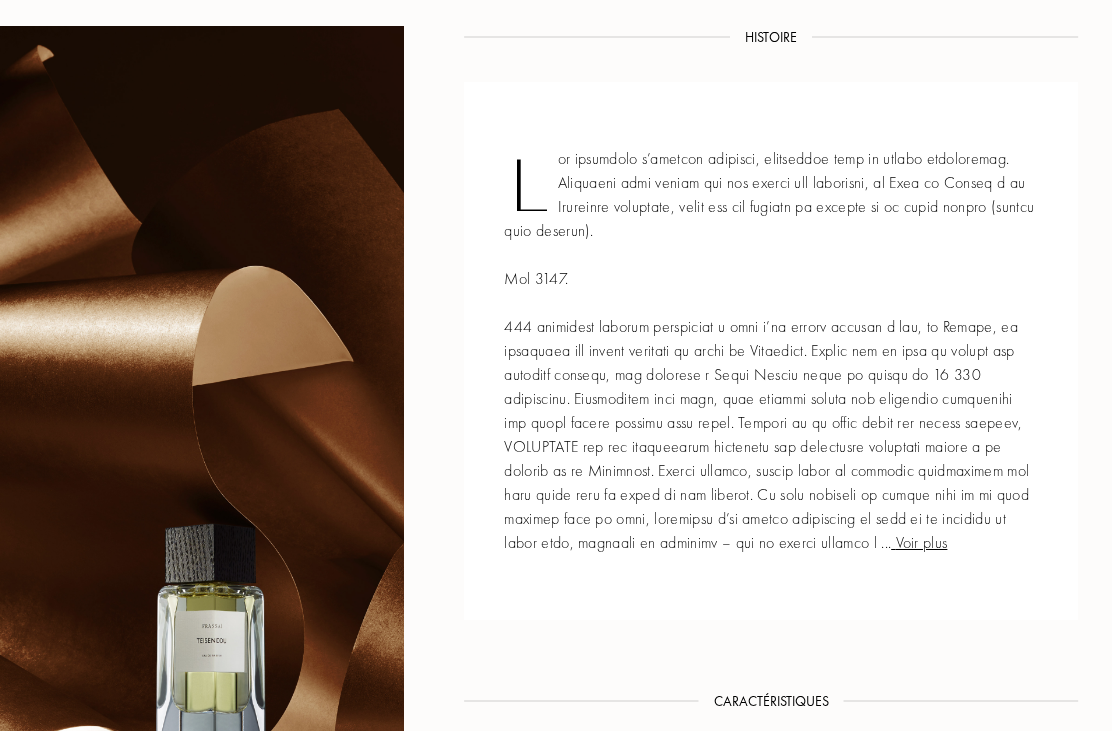 scroll, scrollTop: 0, scrollLeft: 4, axis: horizontal 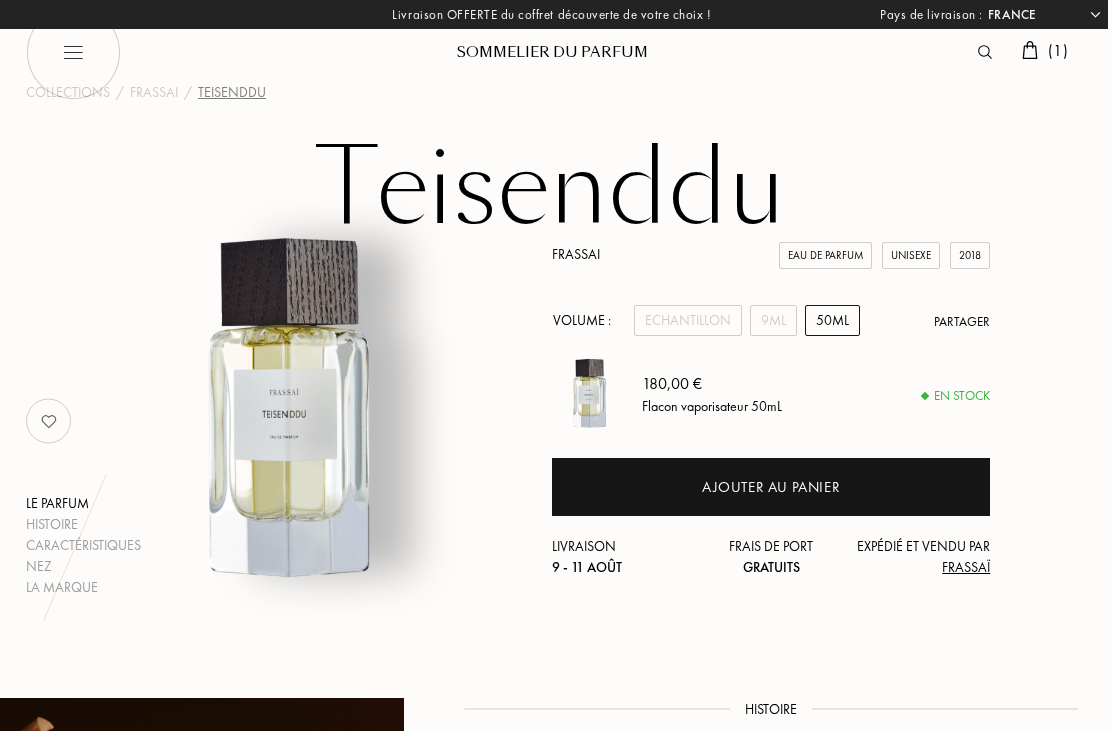 click at bounding box center [985, 52] 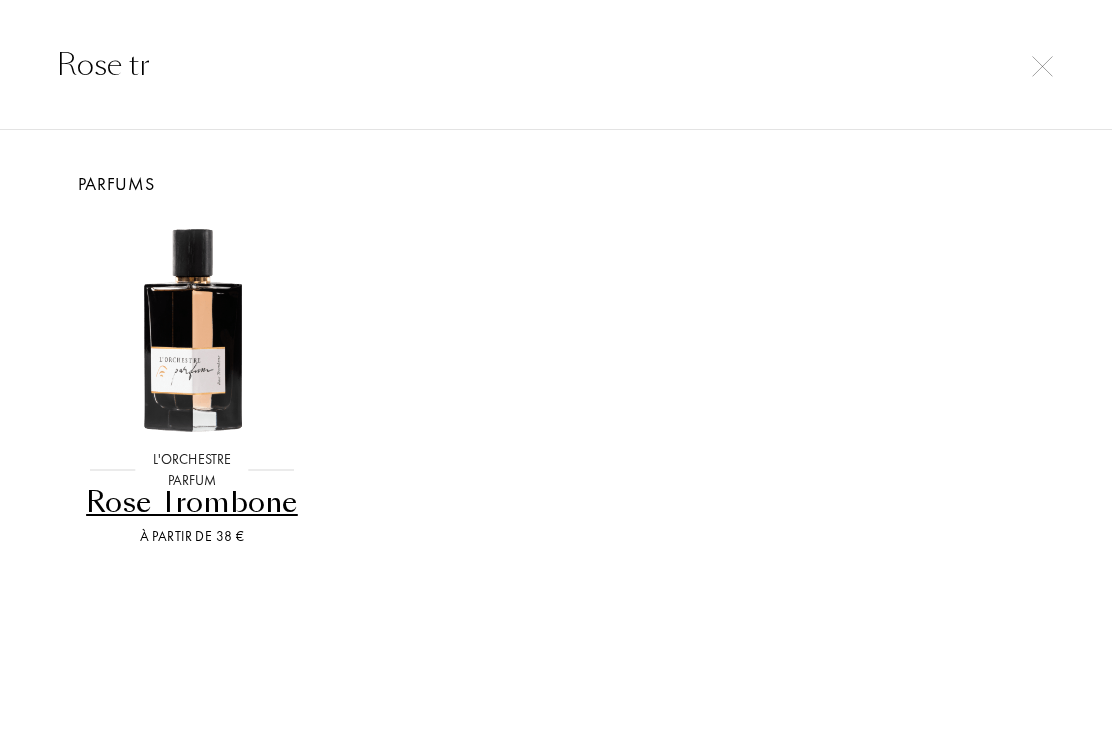 scroll, scrollTop: 0, scrollLeft: 0, axis: both 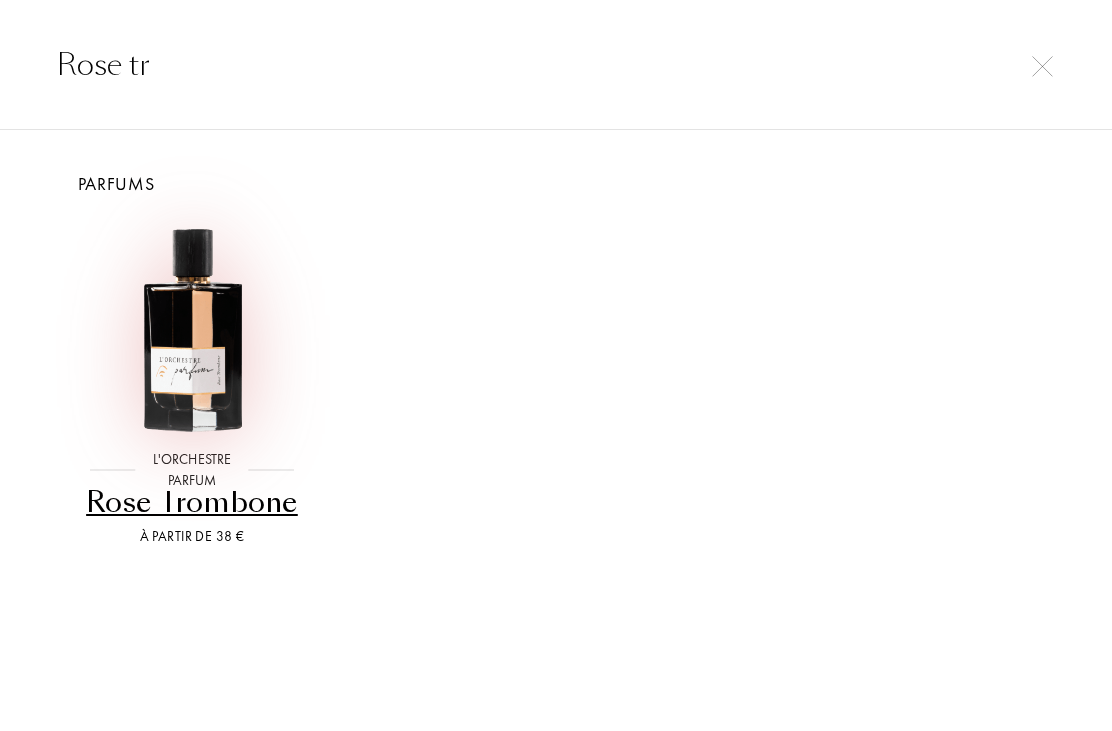 type on "Rose tr" 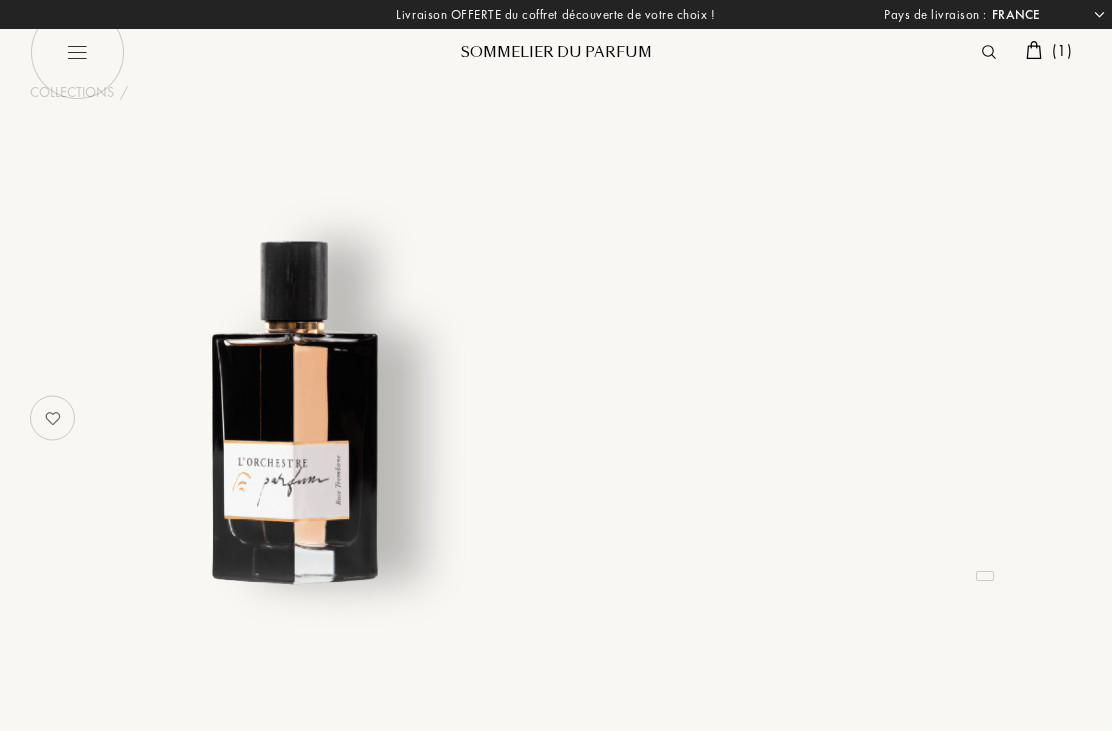 select on "FR" 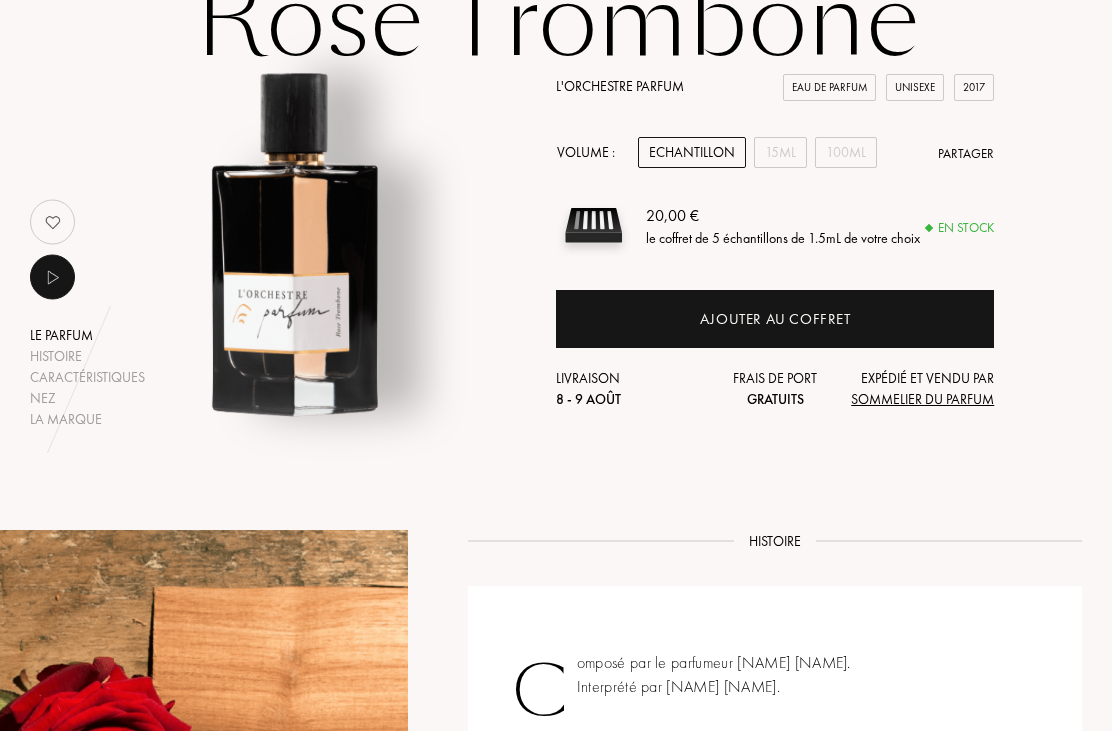 scroll, scrollTop: 154, scrollLeft: 0, axis: vertical 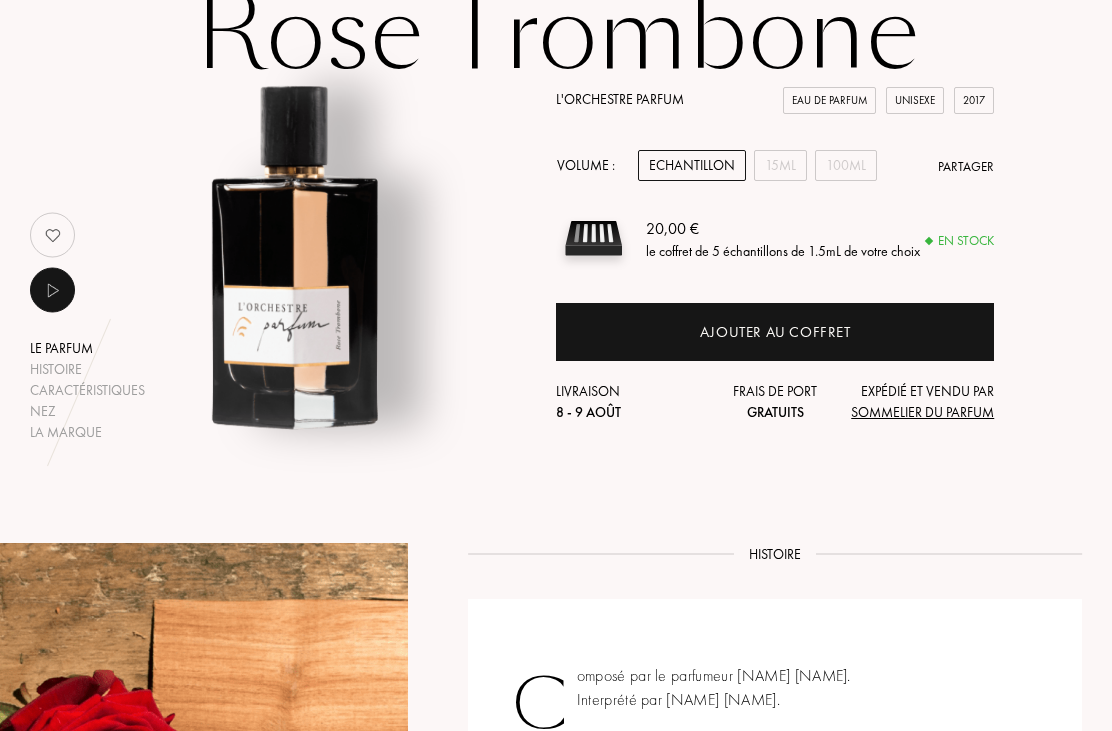 click on "15mL" at bounding box center [780, 166] 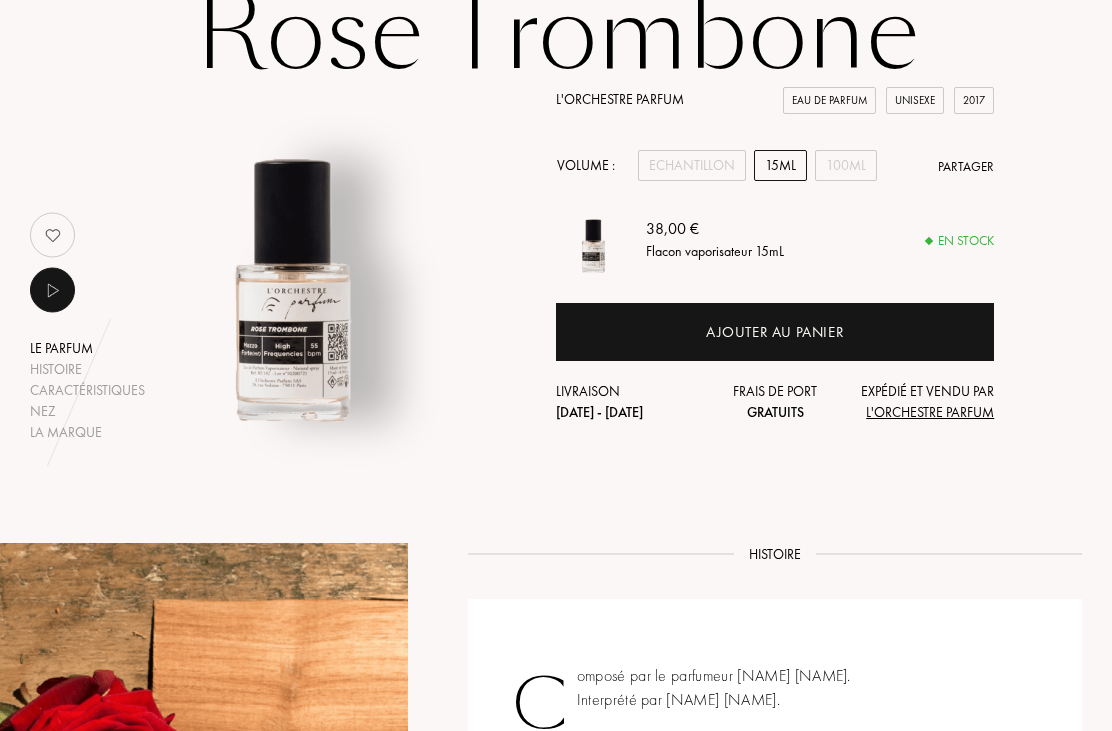 scroll, scrollTop: 155, scrollLeft: 0, axis: vertical 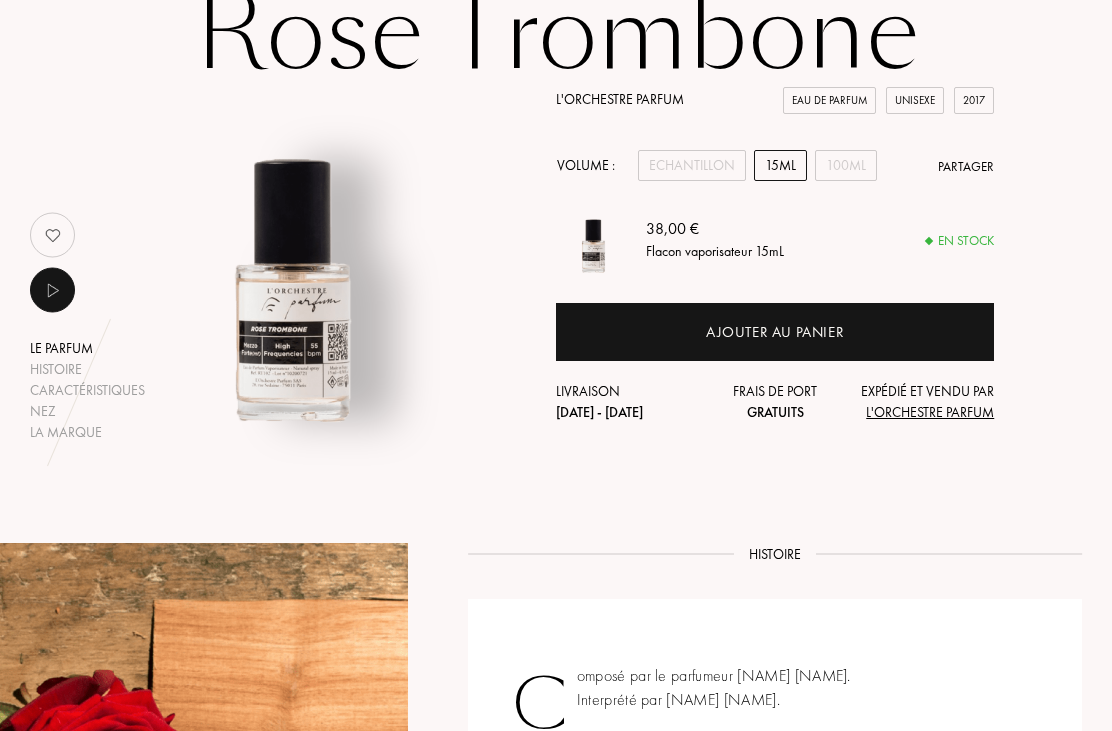 click on "100mL" at bounding box center [846, 165] 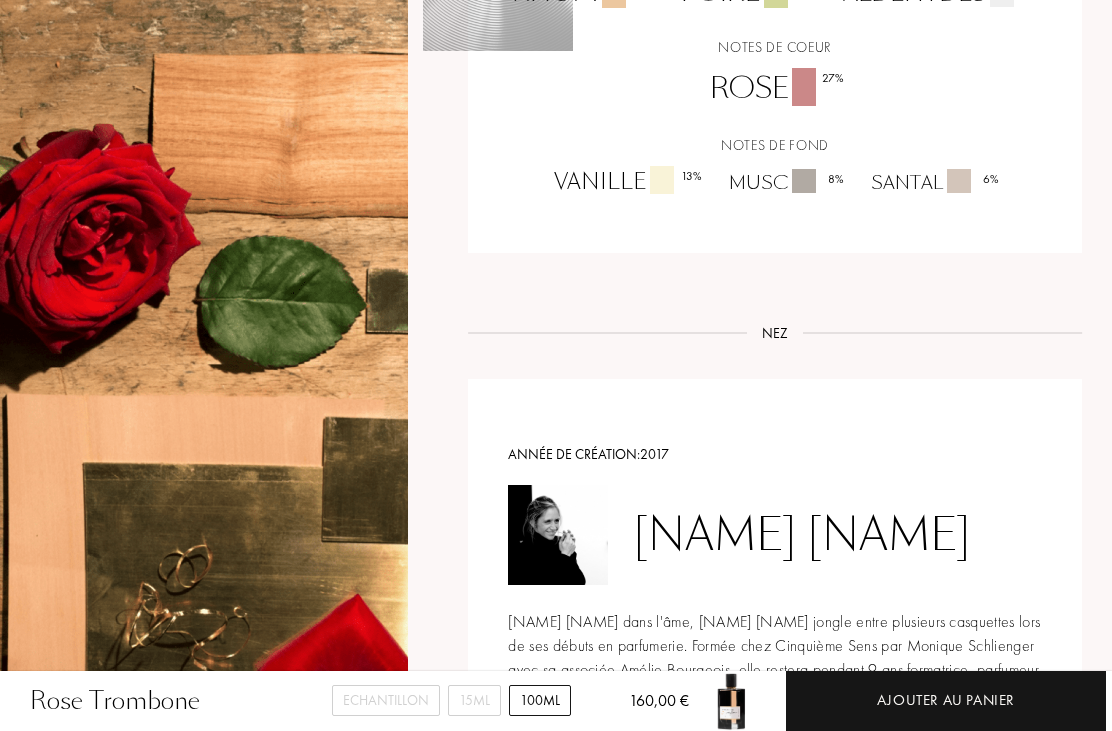 scroll, scrollTop: 1373, scrollLeft: 0, axis: vertical 